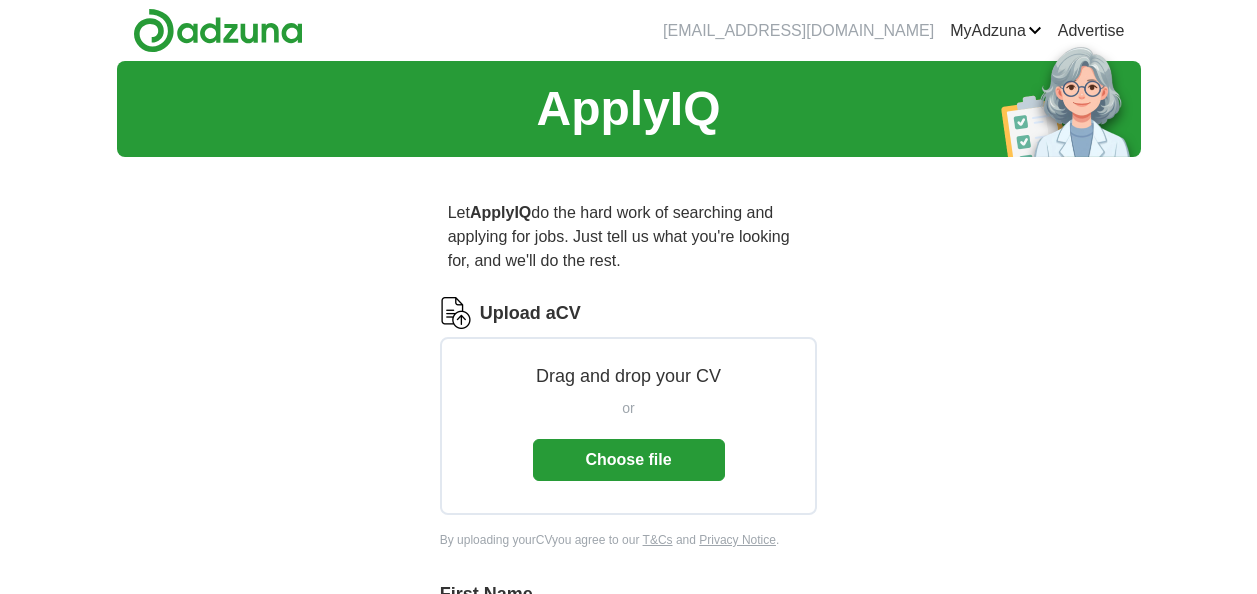 scroll, scrollTop: 0, scrollLeft: 0, axis: both 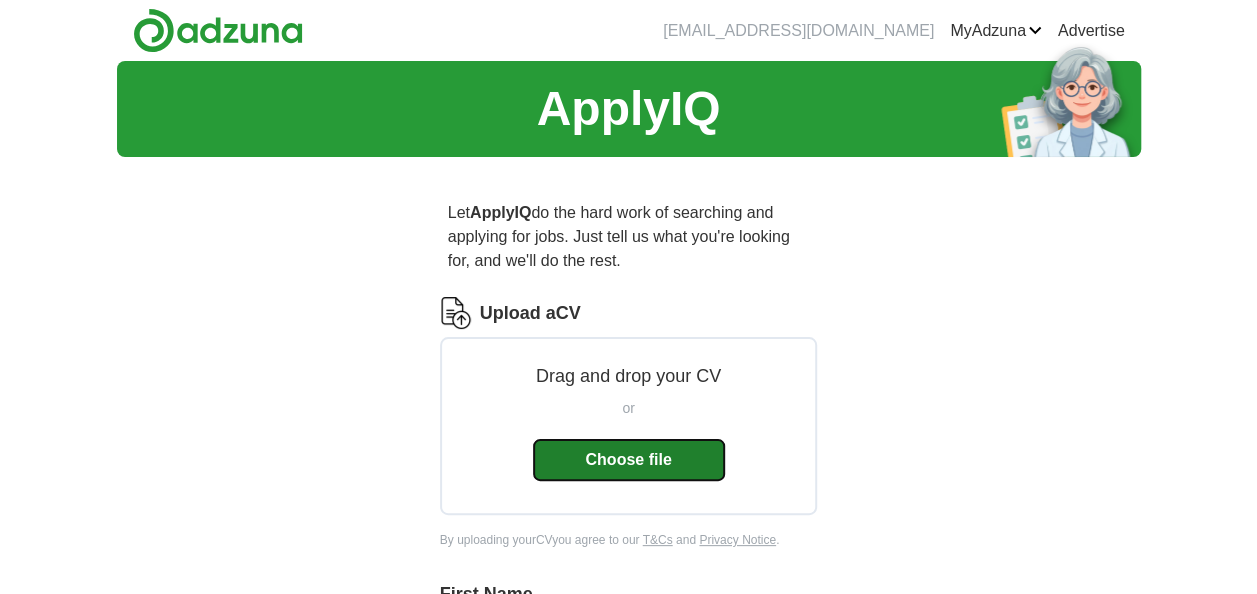 click on "Choose file" at bounding box center (629, 460) 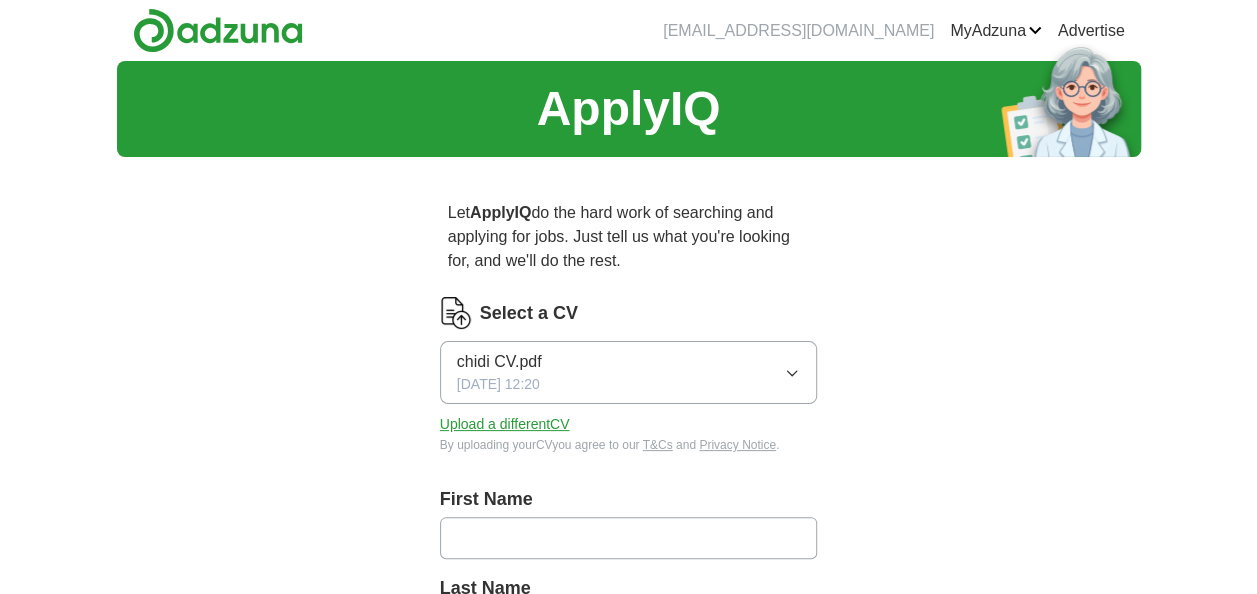 click at bounding box center [629, 538] 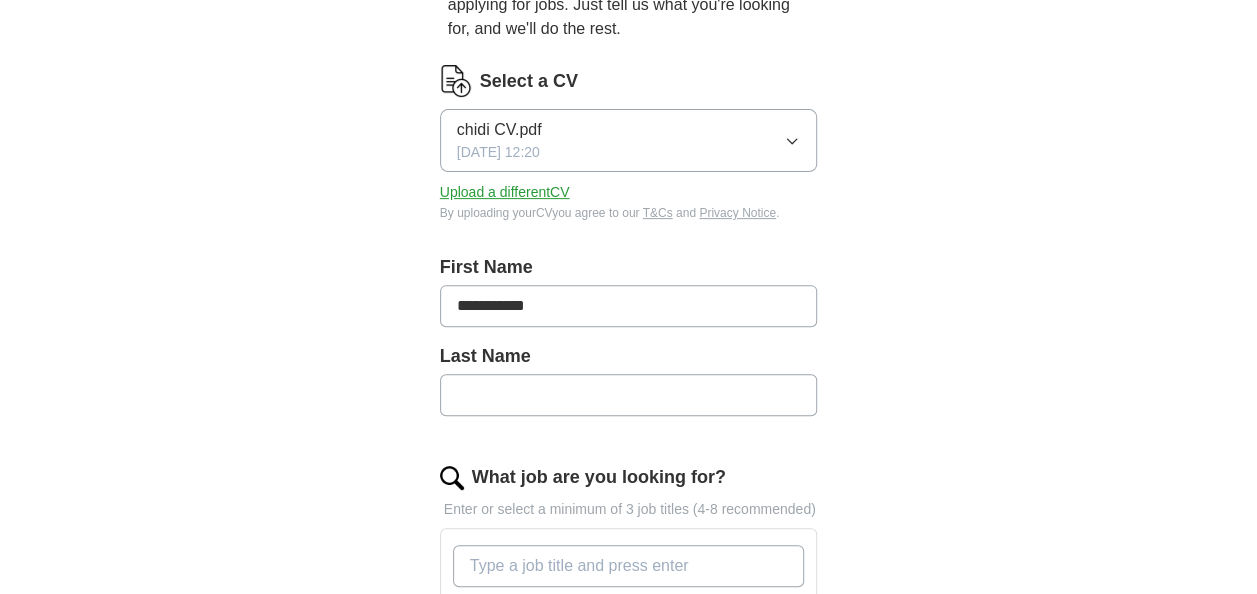 scroll, scrollTop: 240, scrollLeft: 0, axis: vertical 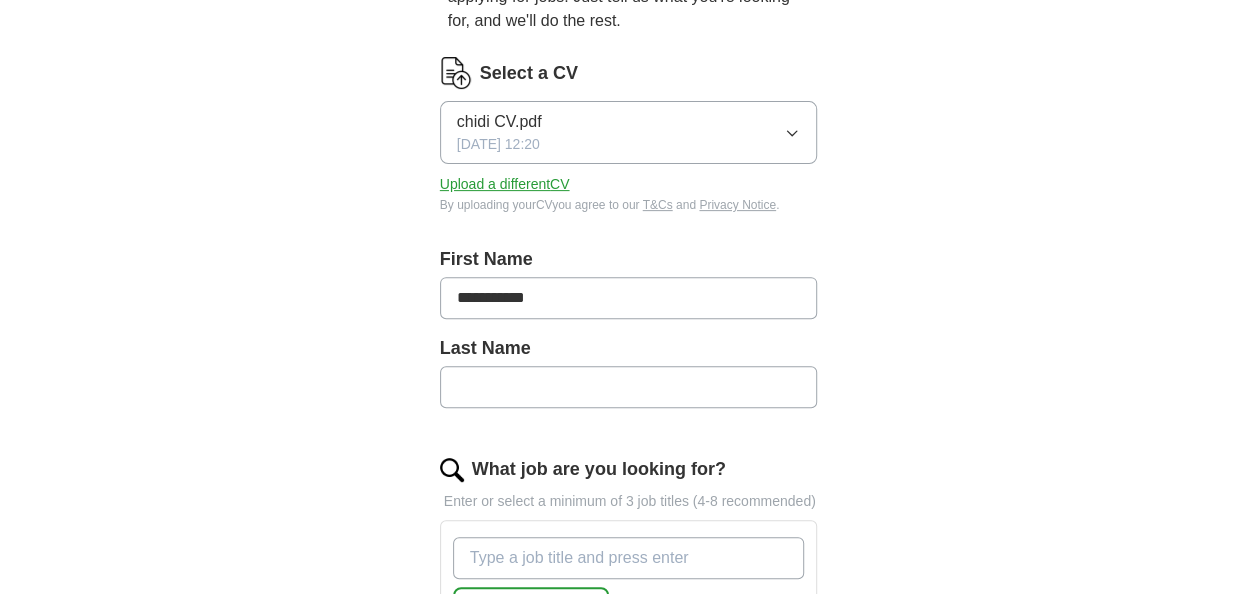 type on "**********" 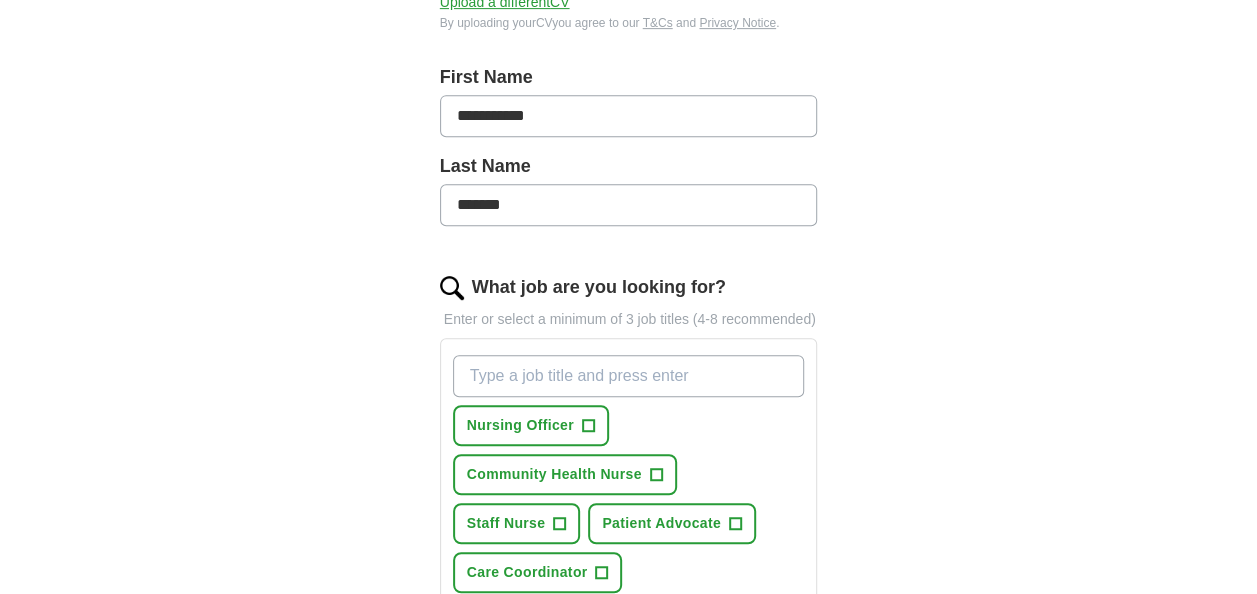 scroll, scrollTop: 440, scrollLeft: 0, axis: vertical 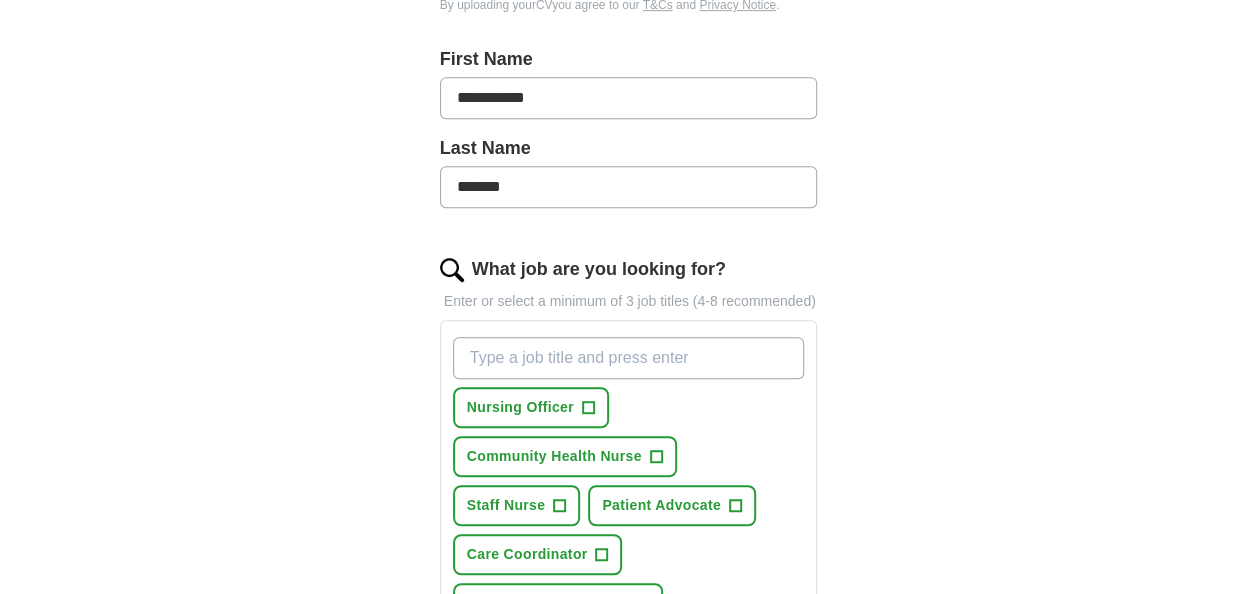 type on "*******" 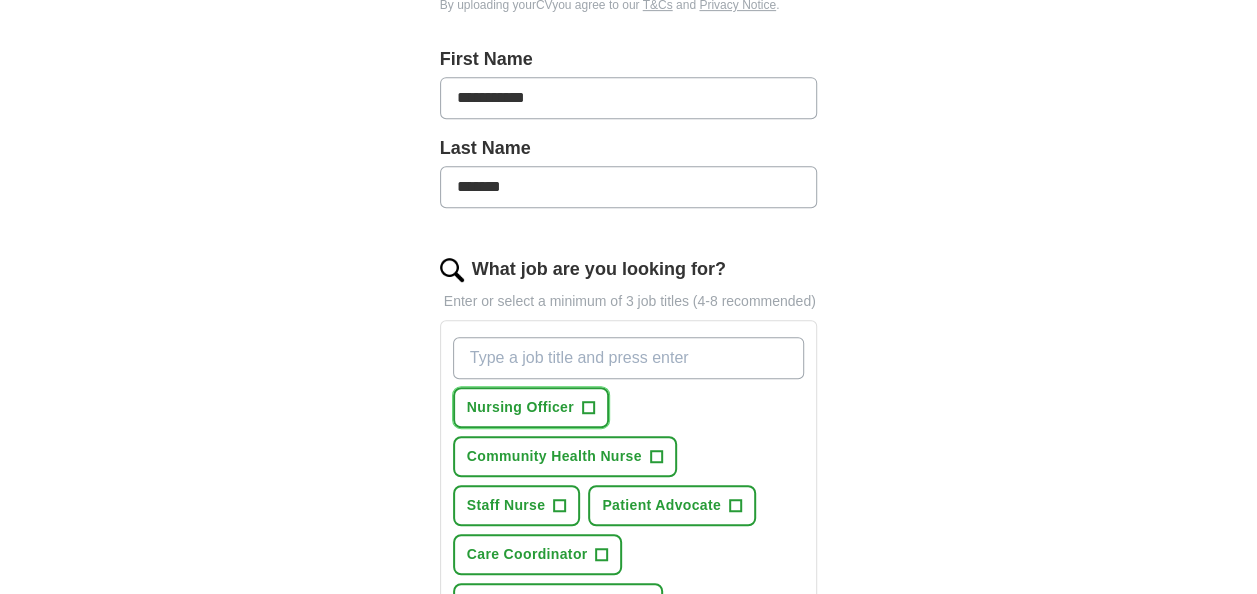 click on "Nursing Officer" at bounding box center (520, 407) 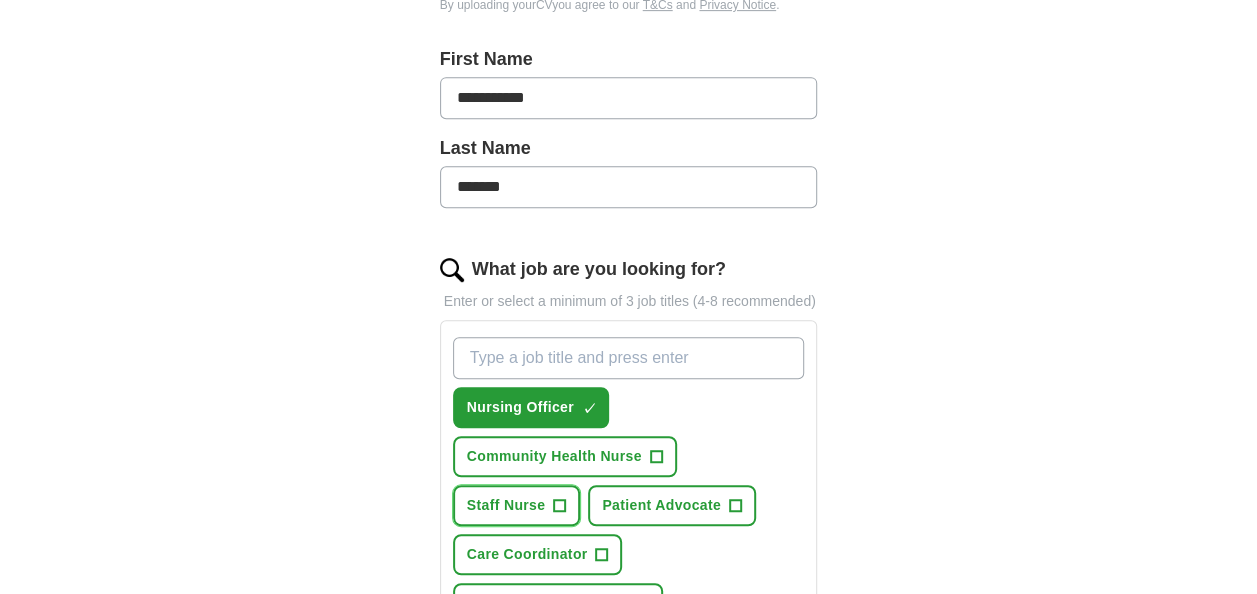 click on "Staff Nurse" at bounding box center [506, 505] 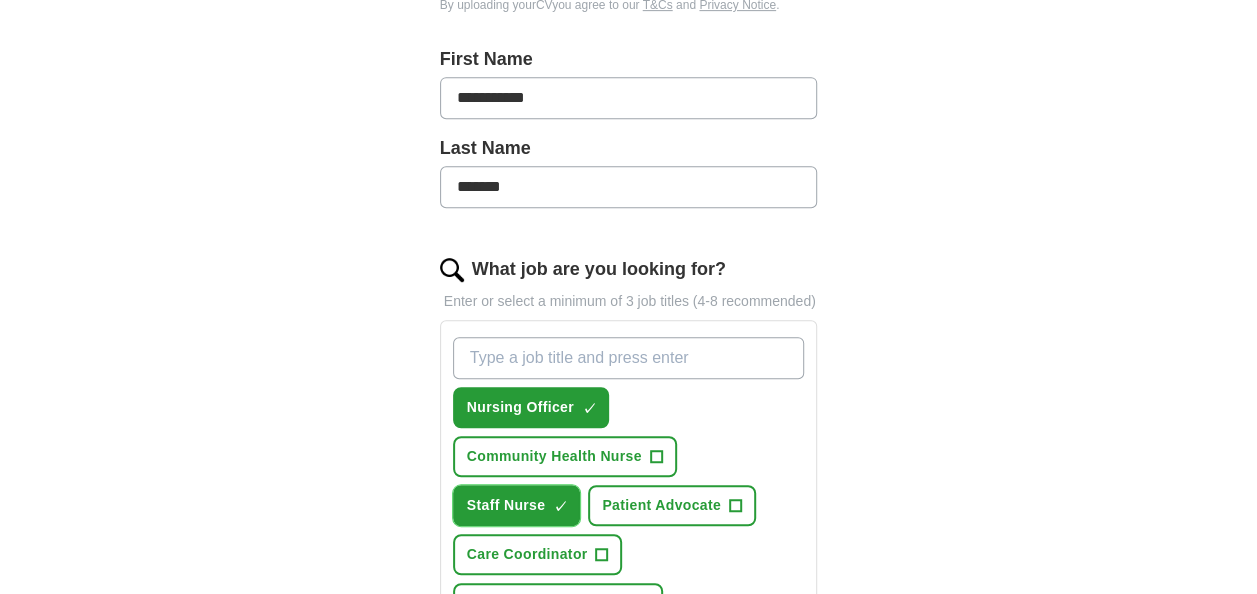 type 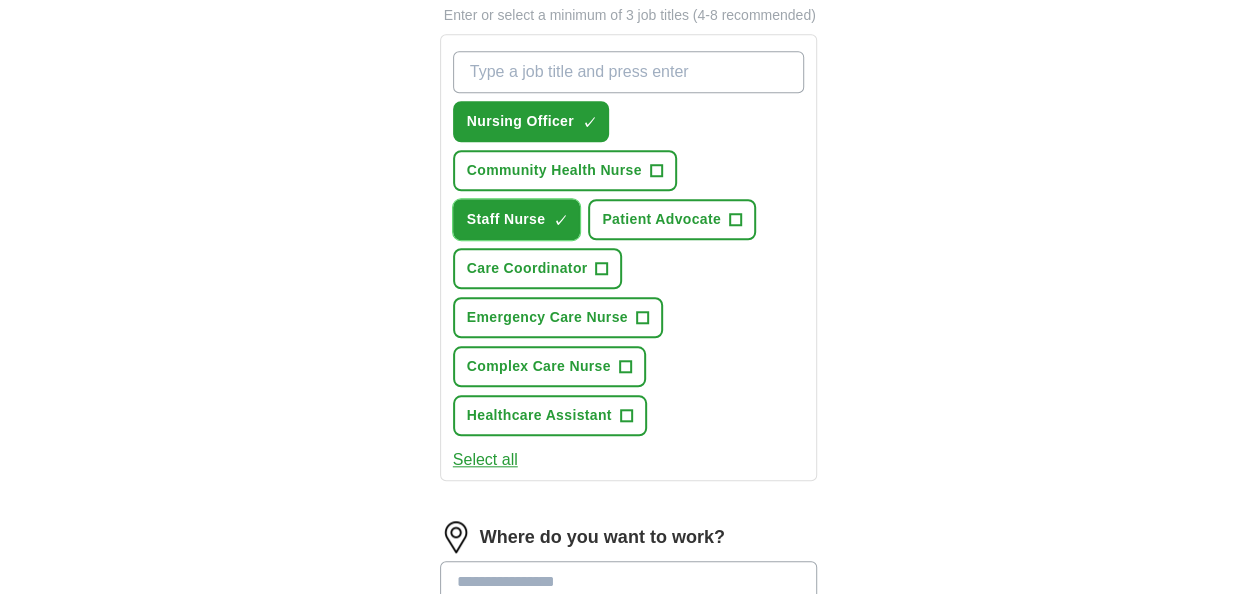 scroll, scrollTop: 760, scrollLeft: 0, axis: vertical 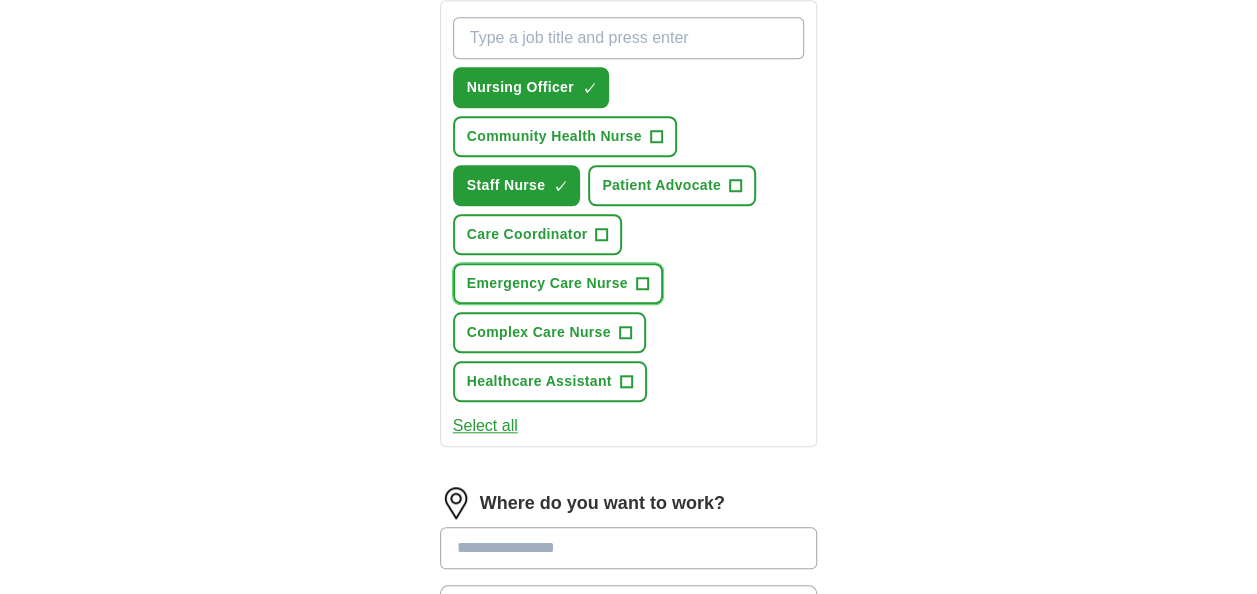 click on "+" at bounding box center [642, 284] 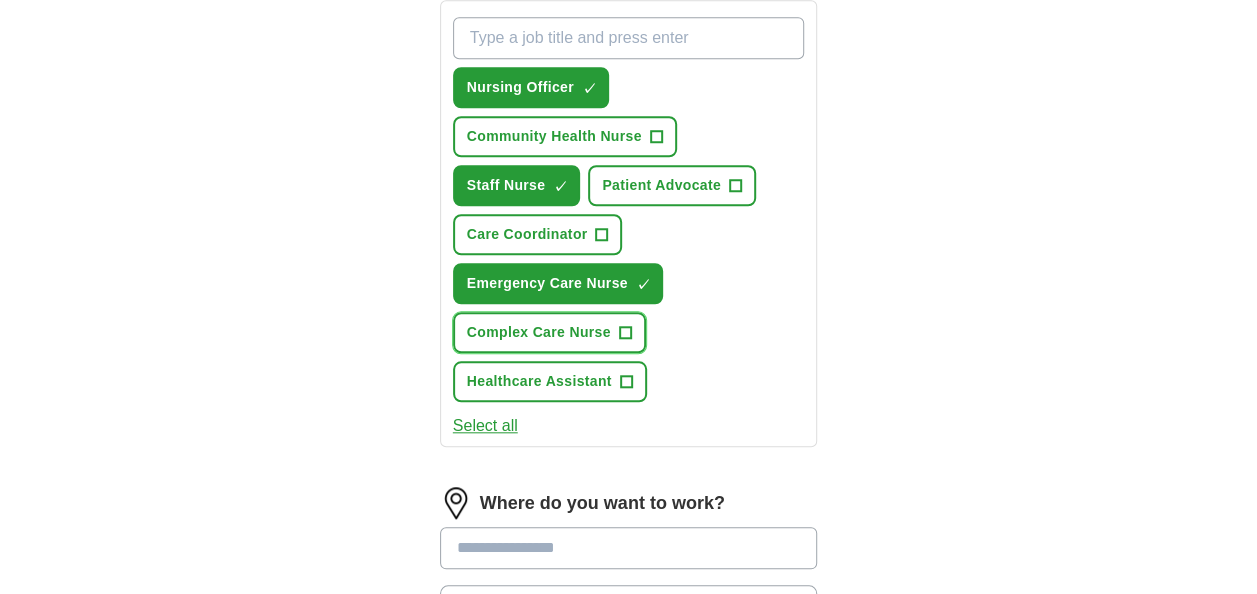 click on "Complex Care Nurse +" at bounding box center [549, 332] 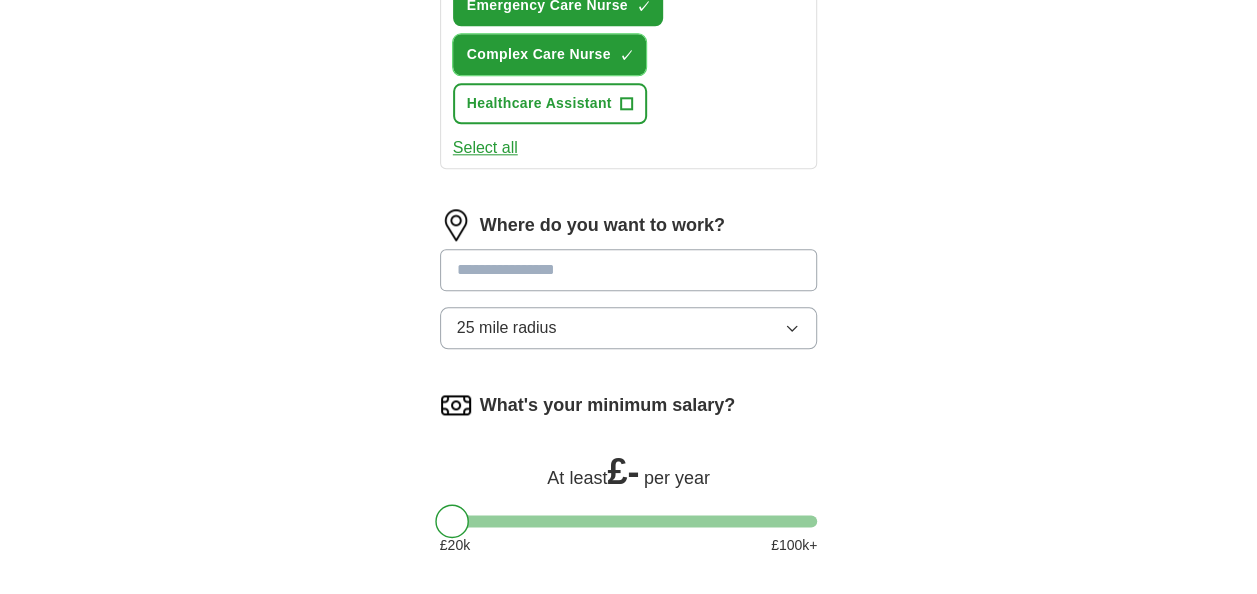 scroll, scrollTop: 1040, scrollLeft: 0, axis: vertical 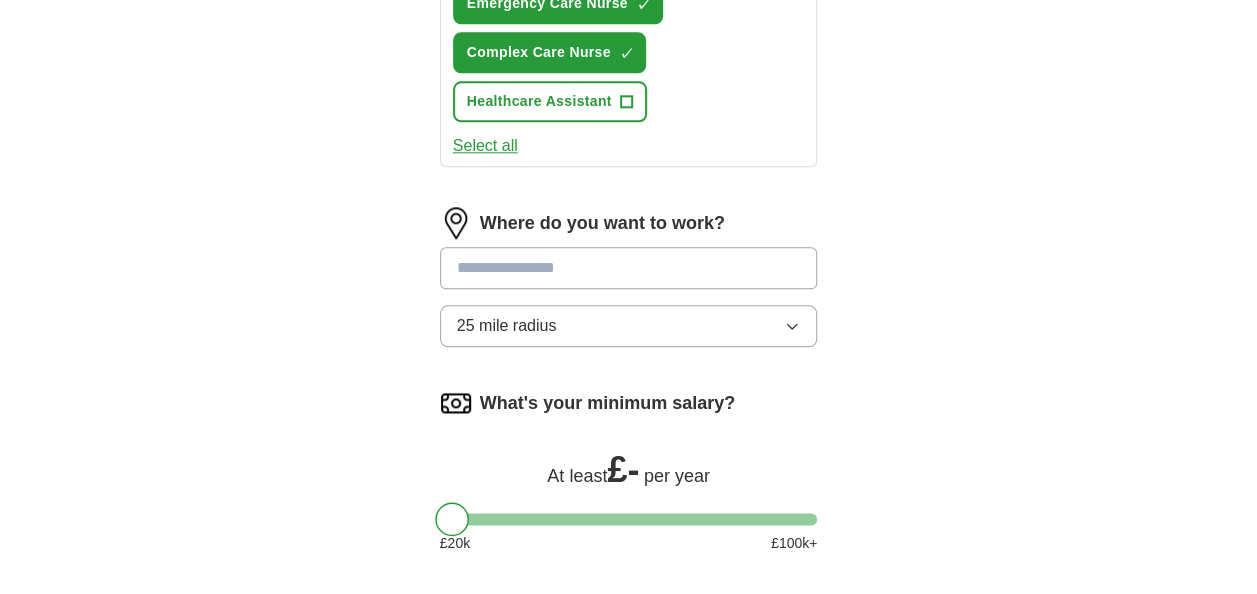 click at bounding box center (629, 268) 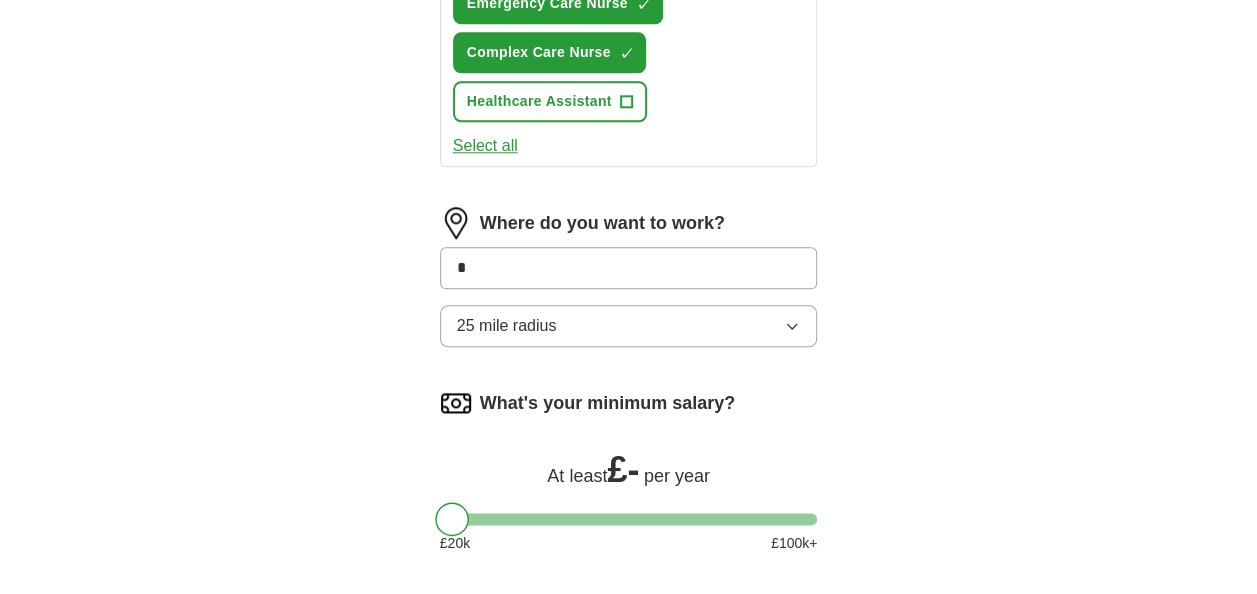 type on "*" 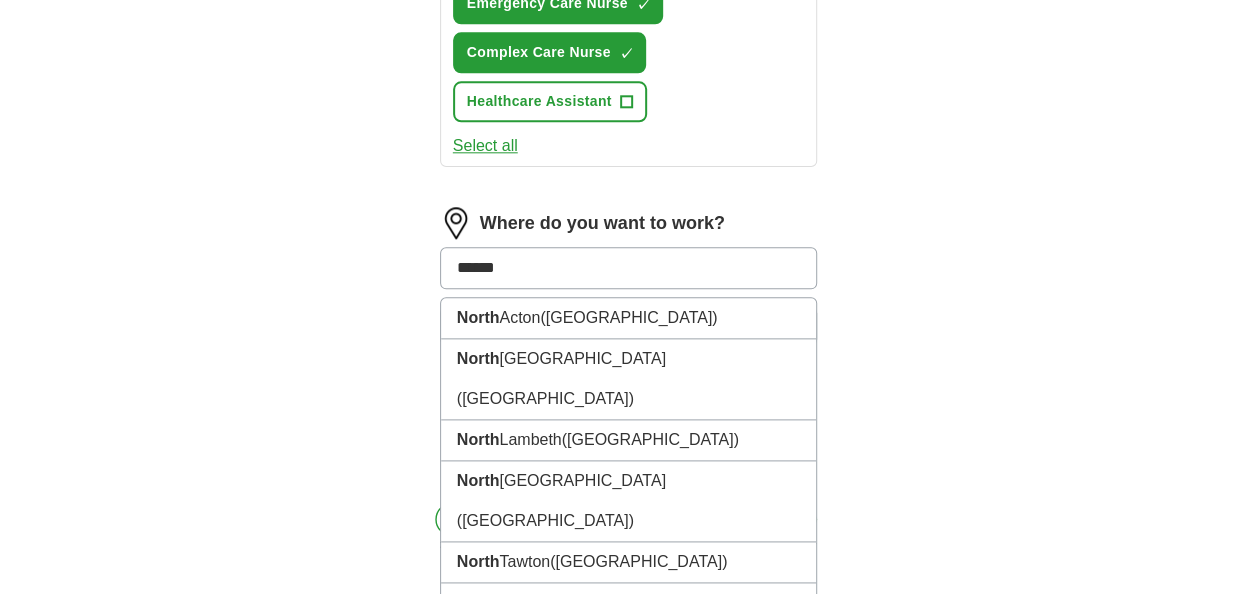 type on "*******" 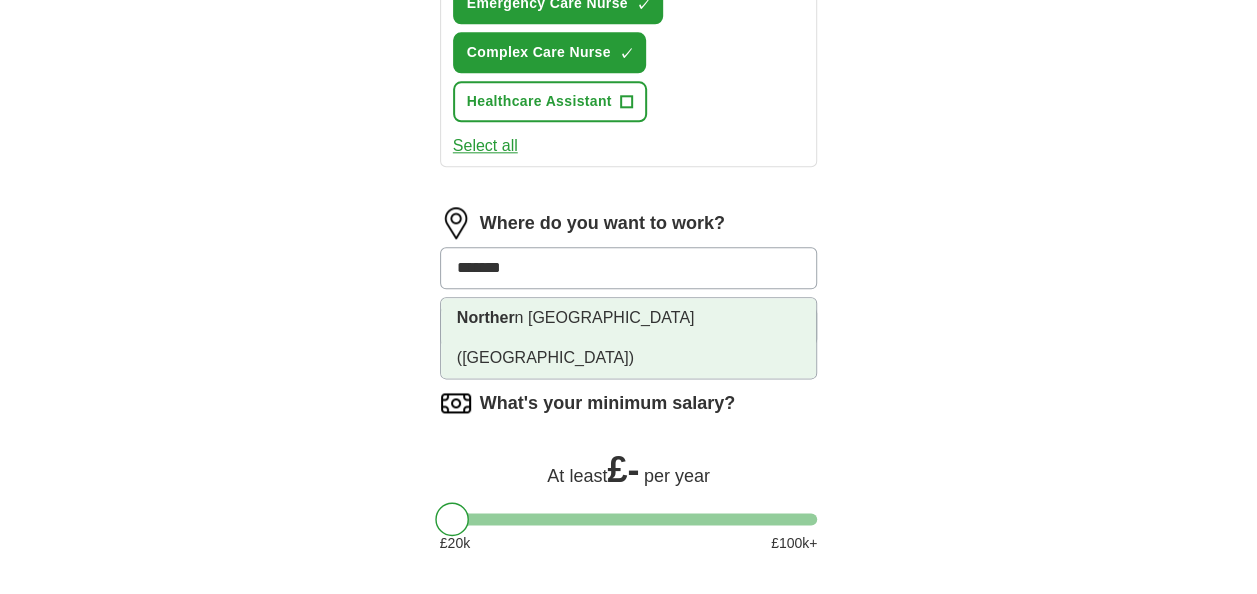 click on "Norther n [GEOGRAPHIC_DATA]  ([GEOGRAPHIC_DATA])" at bounding box center [629, 338] 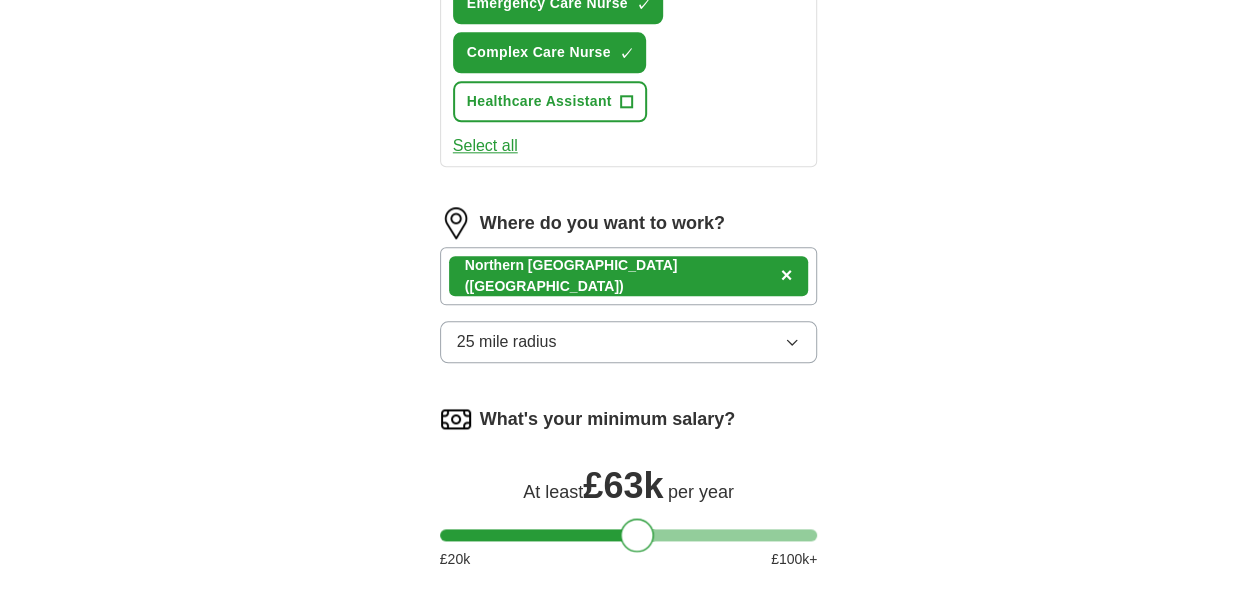 click at bounding box center [629, 535] 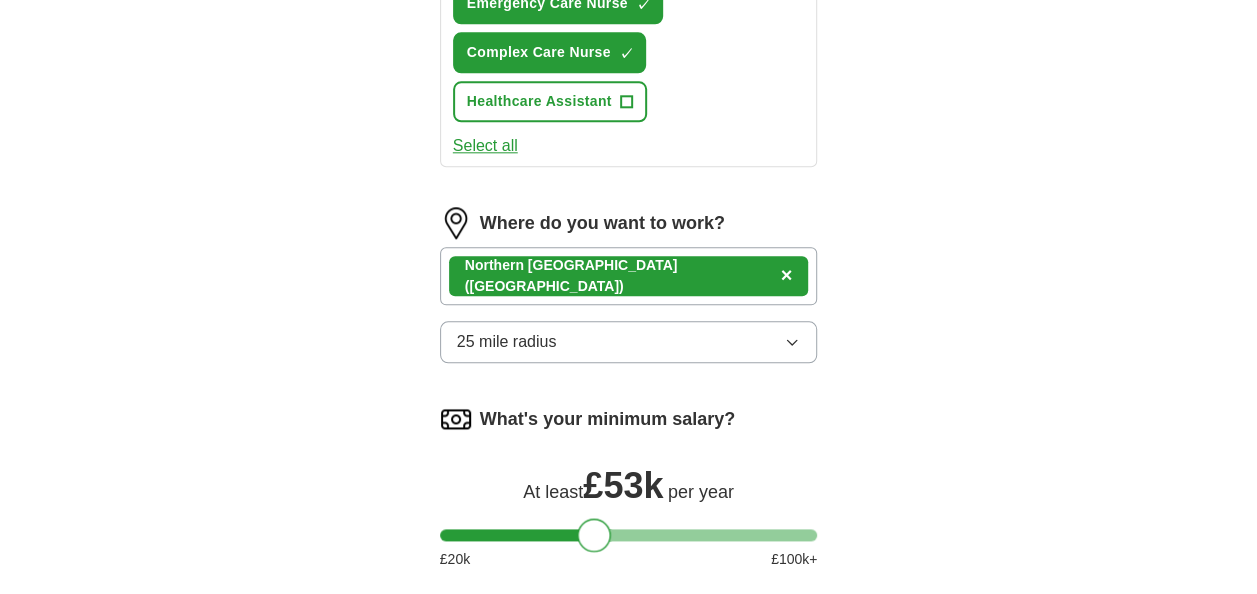 click at bounding box center (629, 535) 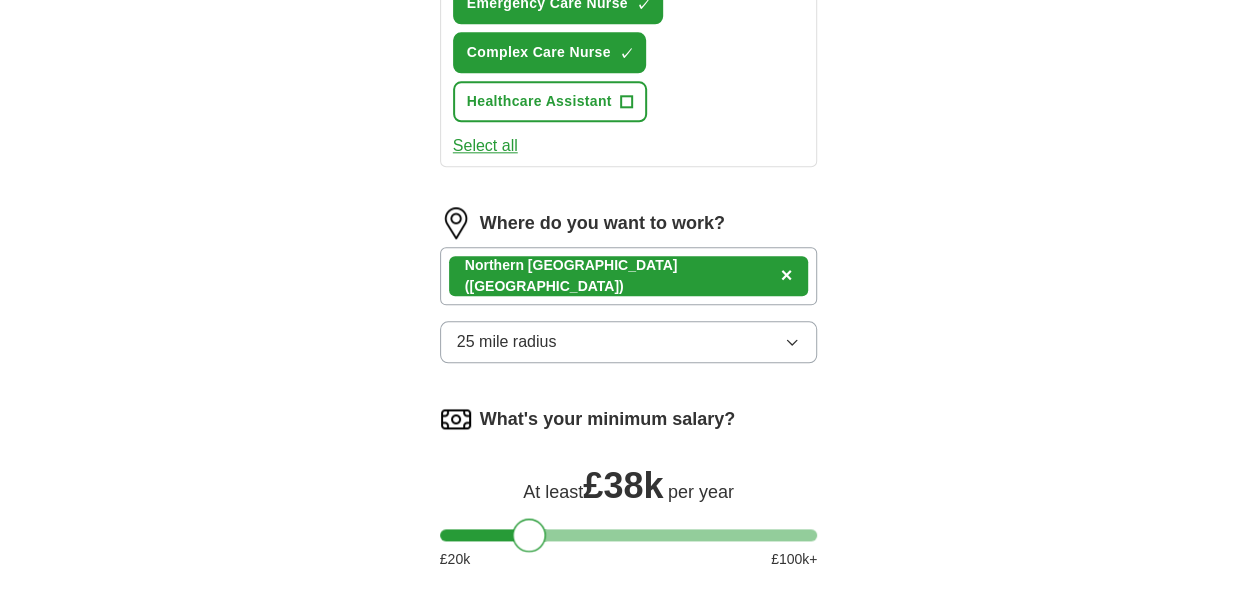 click at bounding box center [629, 535] 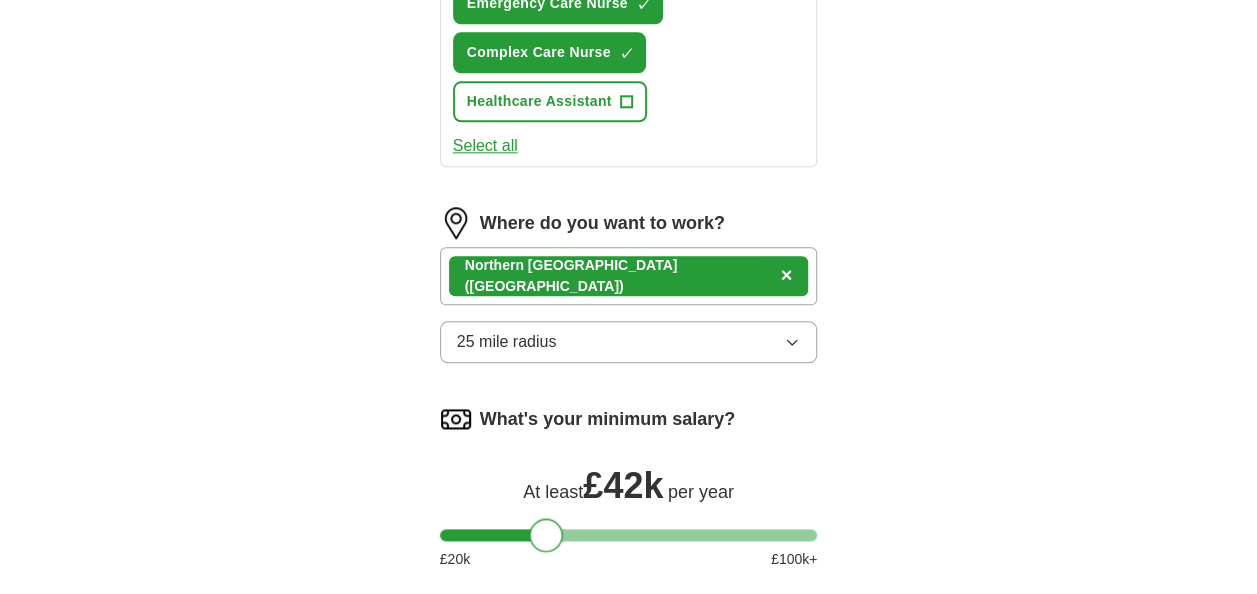 click at bounding box center [629, 535] 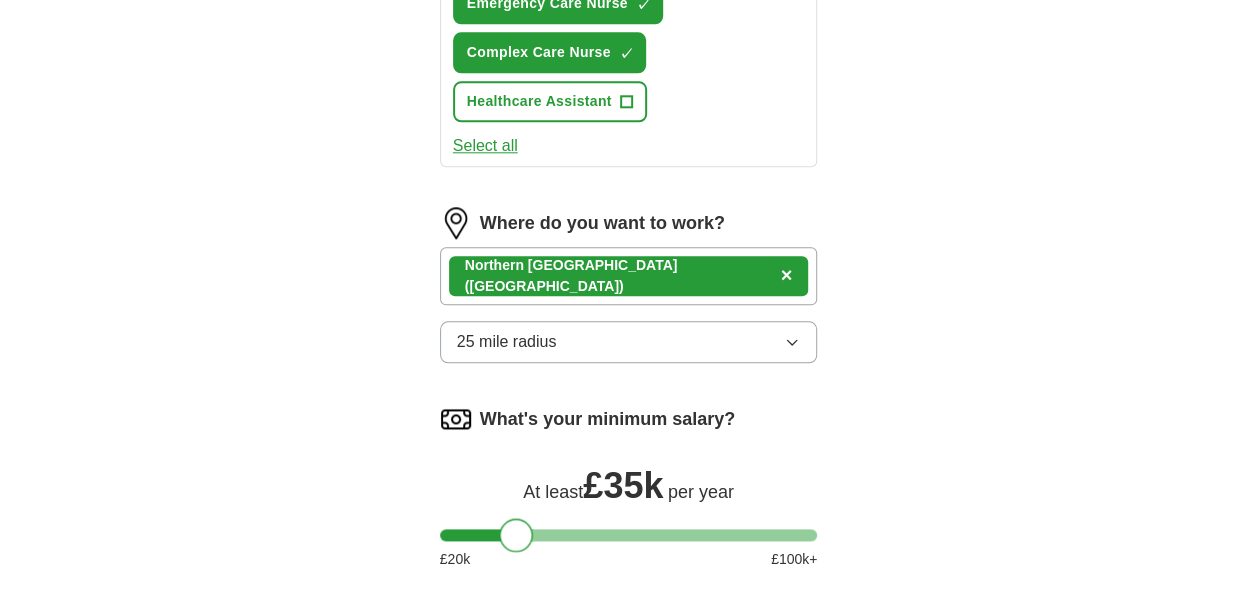 click at bounding box center (629, 535) 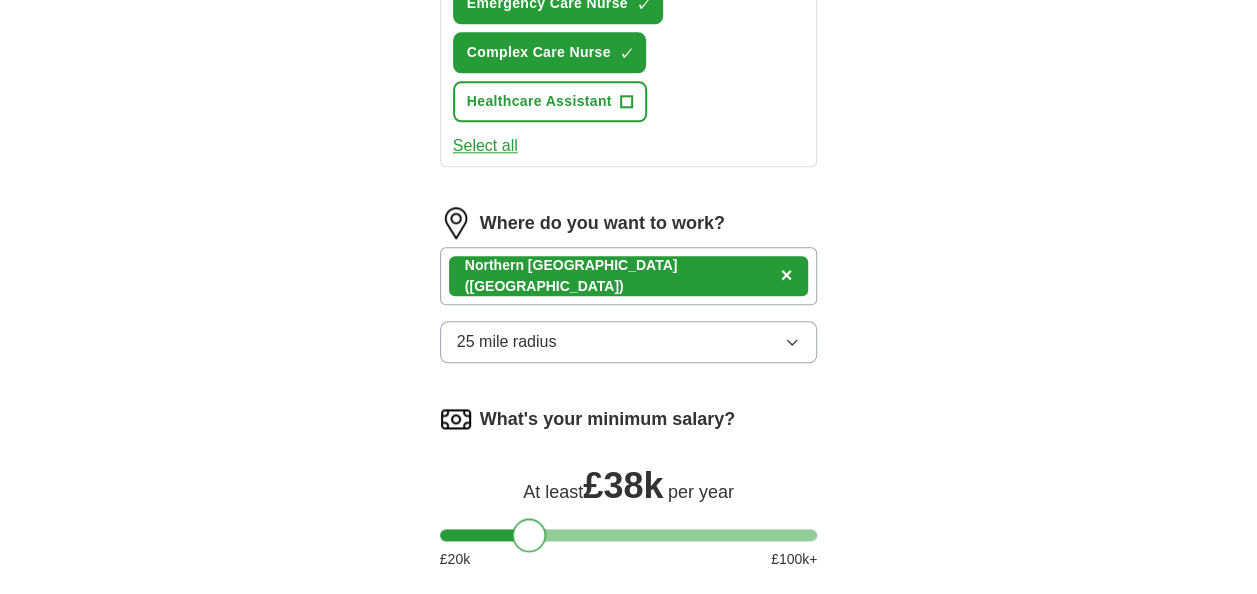 click at bounding box center [529, 535] 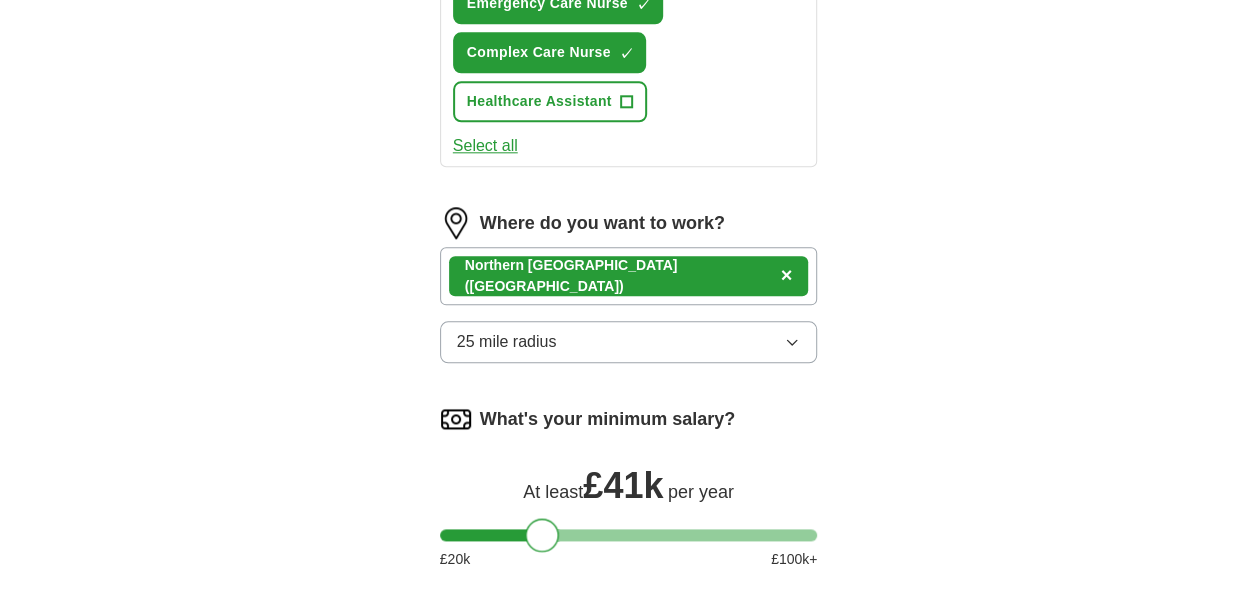 click at bounding box center (629, 535) 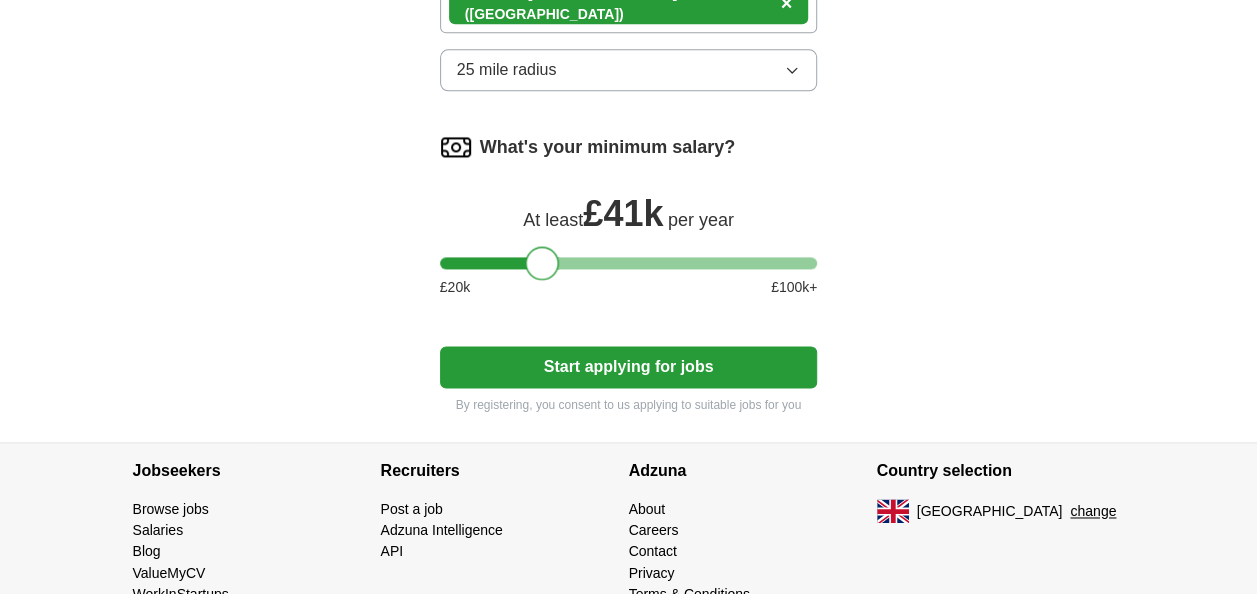 scroll, scrollTop: 1333, scrollLeft: 0, axis: vertical 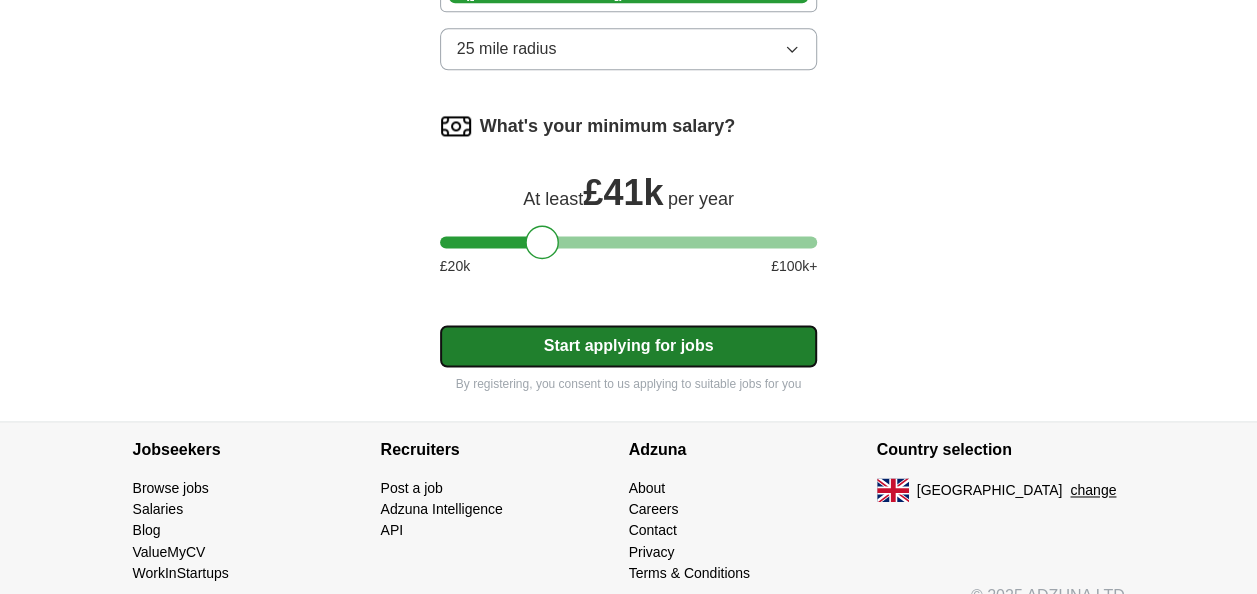 click on "Start applying for jobs" at bounding box center (629, 346) 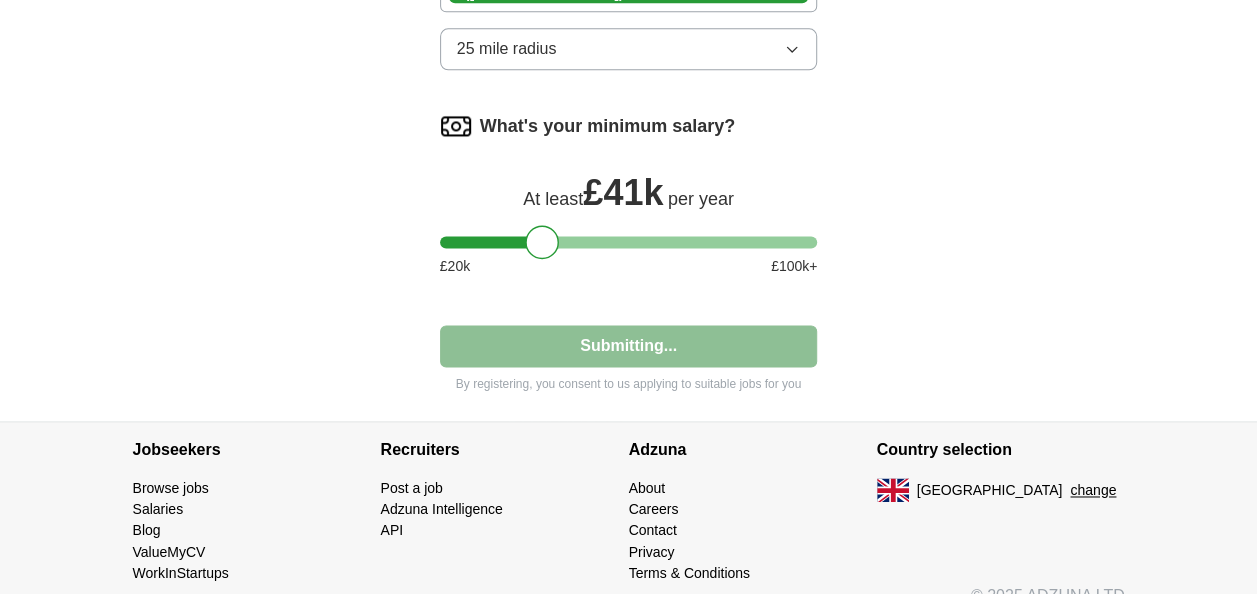 select on "**" 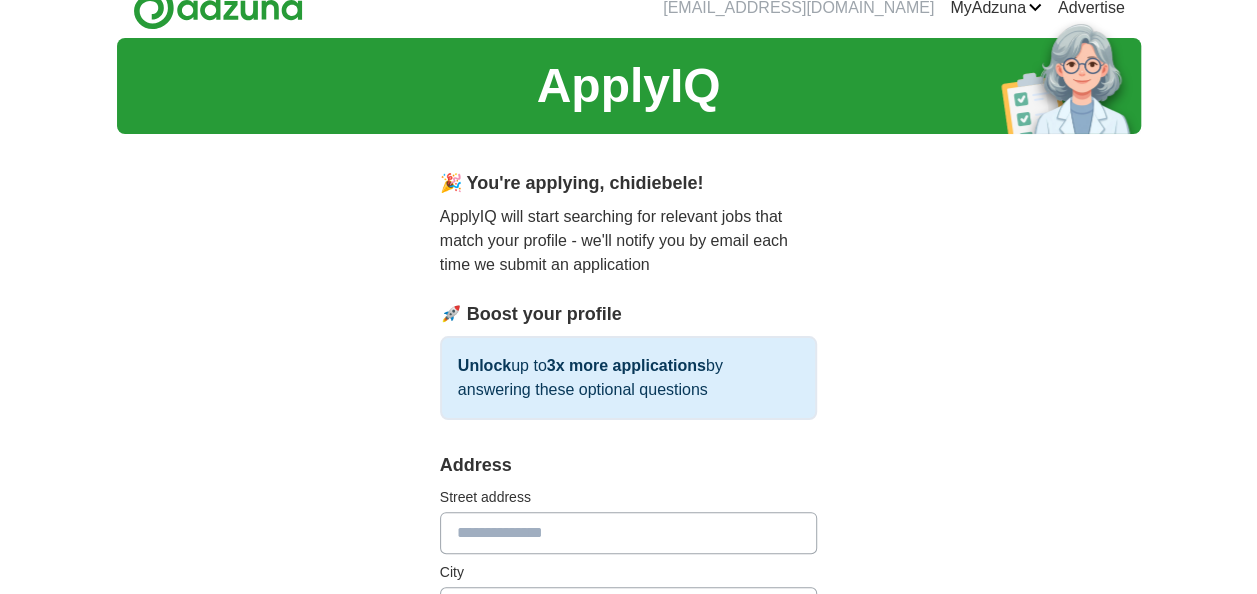 scroll, scrollTop: 0, scrollLeft: 0, axis: both 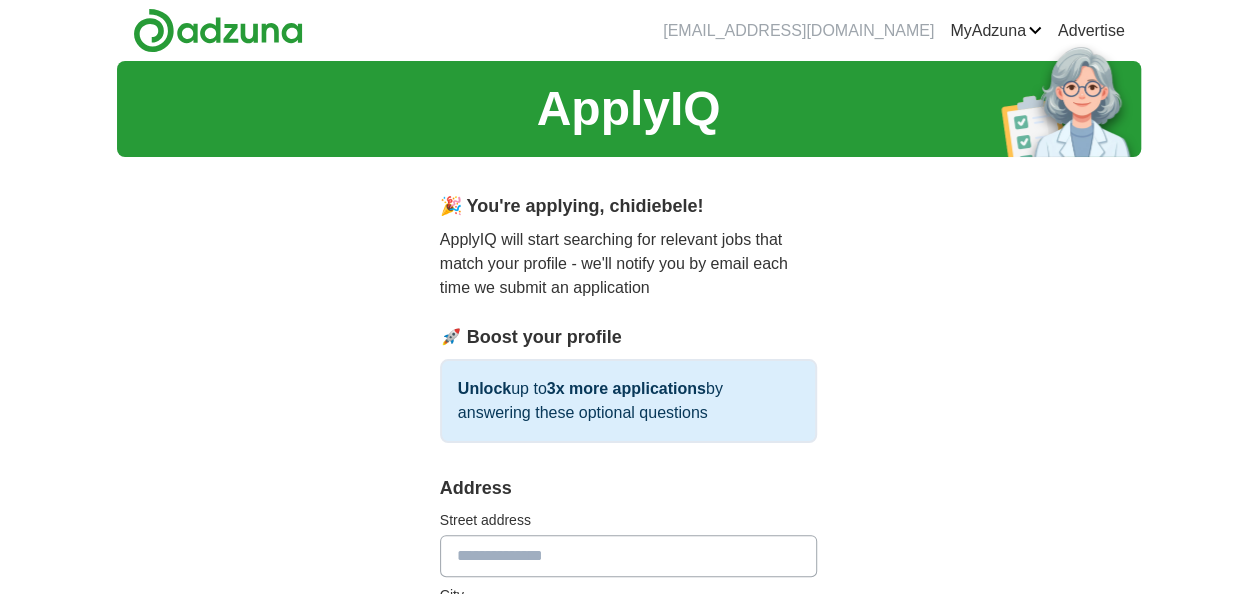 click at bounding box center (629, 556) 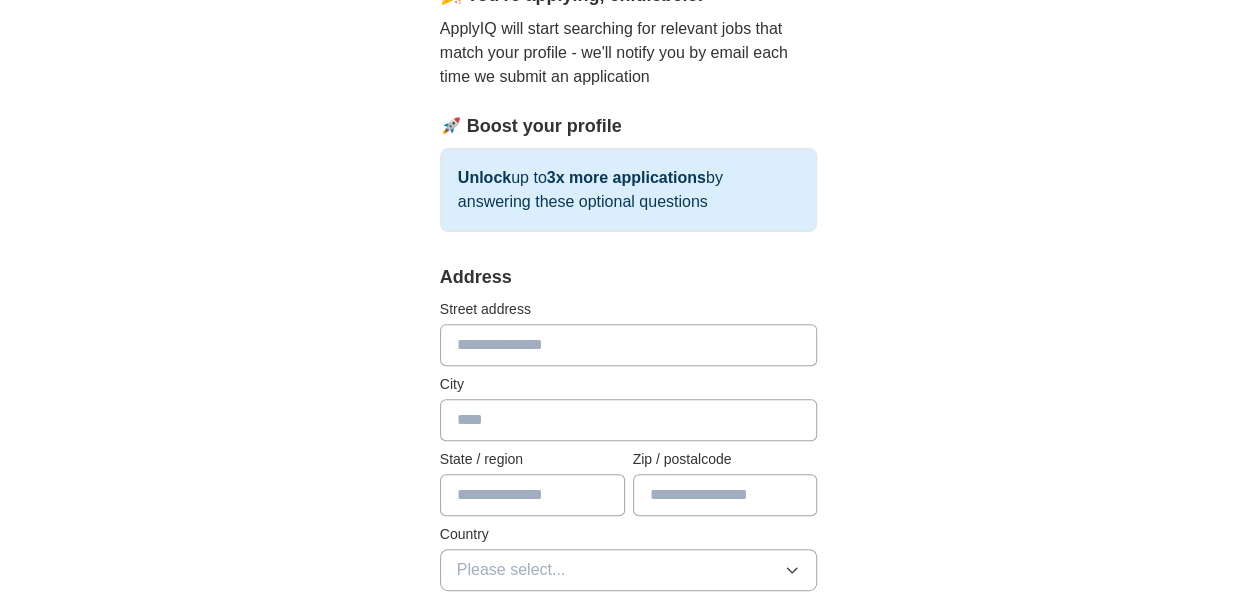 scroll, scrollTop: 216, scrollLeft: 0, axis: vertical 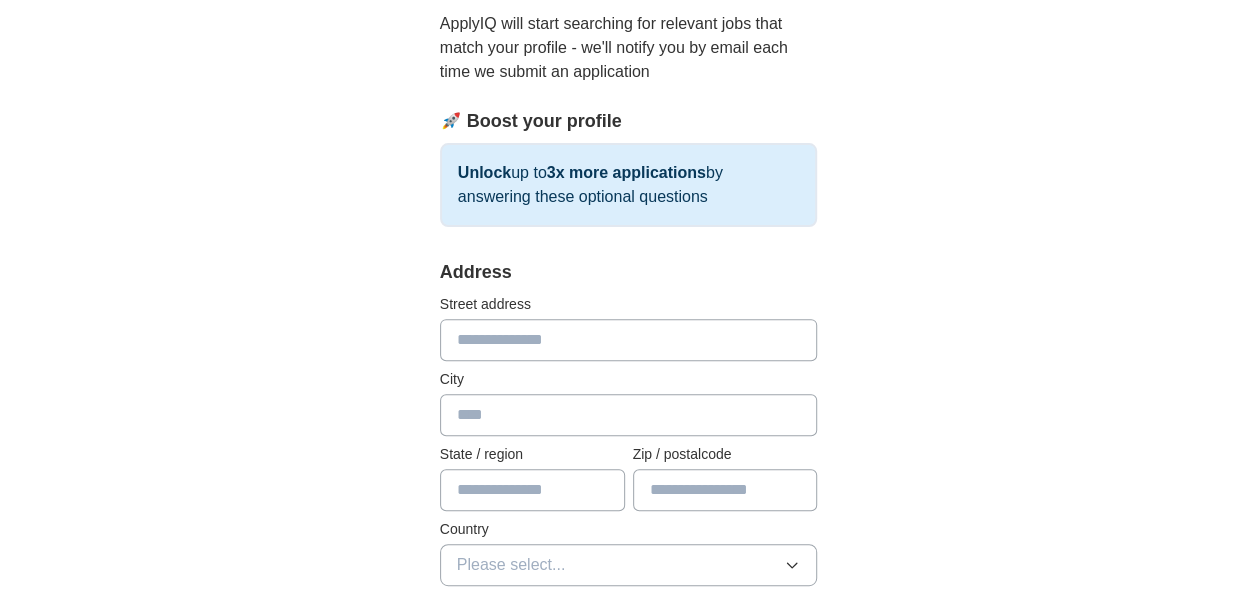 click at bounding box center (629, 340) 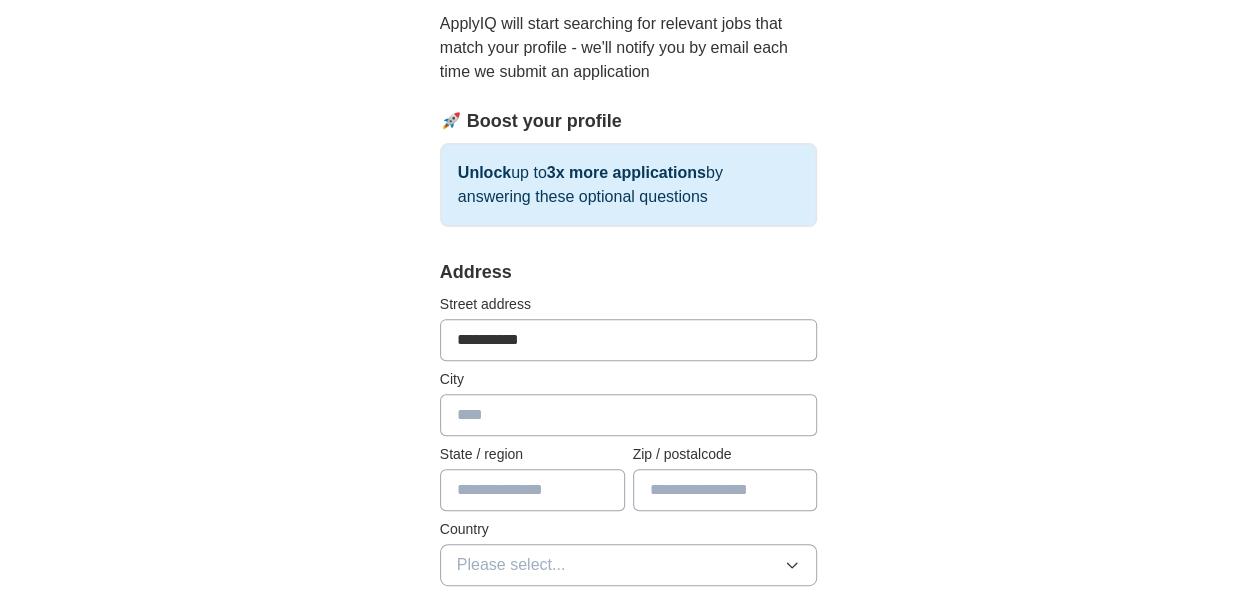 click on "**********" at bounding box center (629, 340) 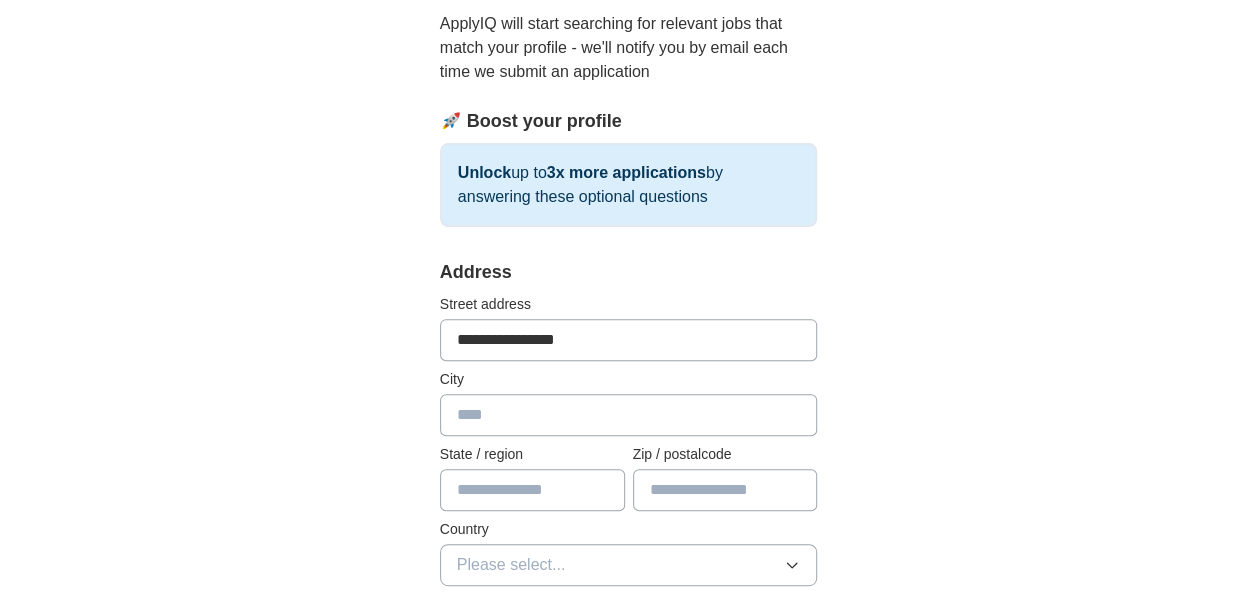 click on "**********" at bounding box center [629, 340] 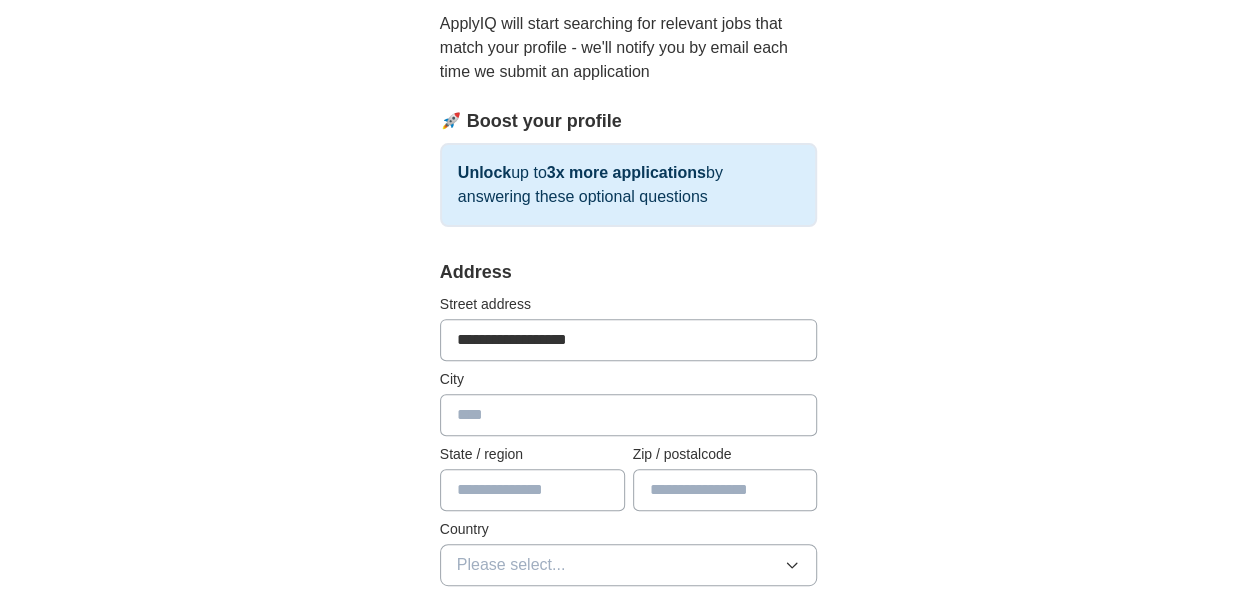 type on "**********" 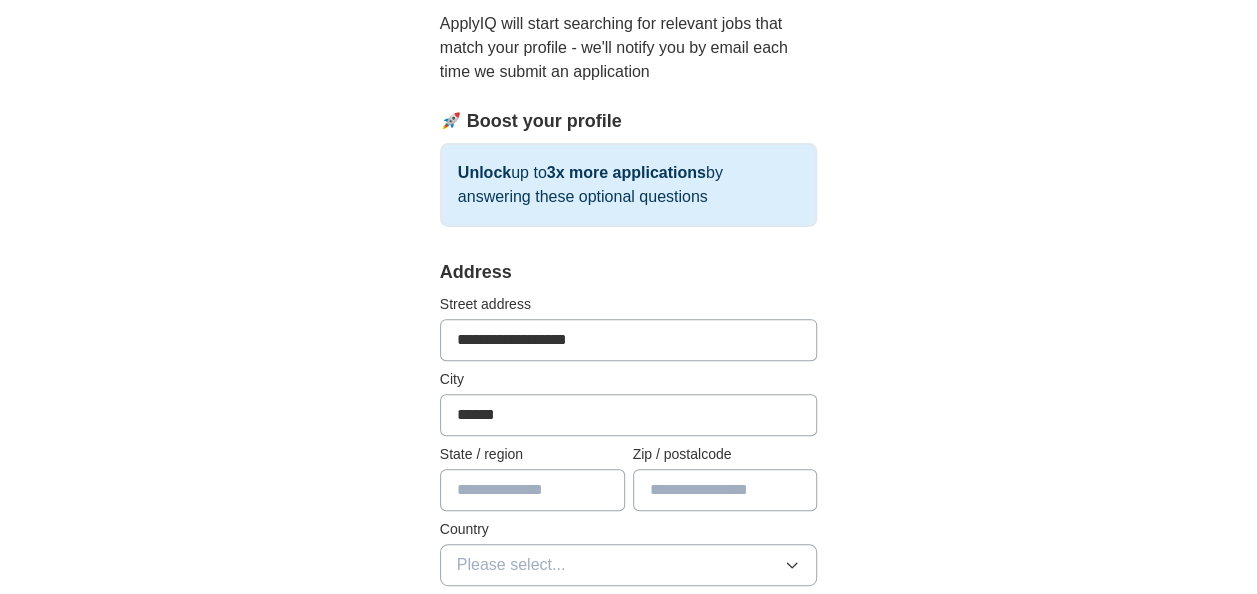 type on "******" 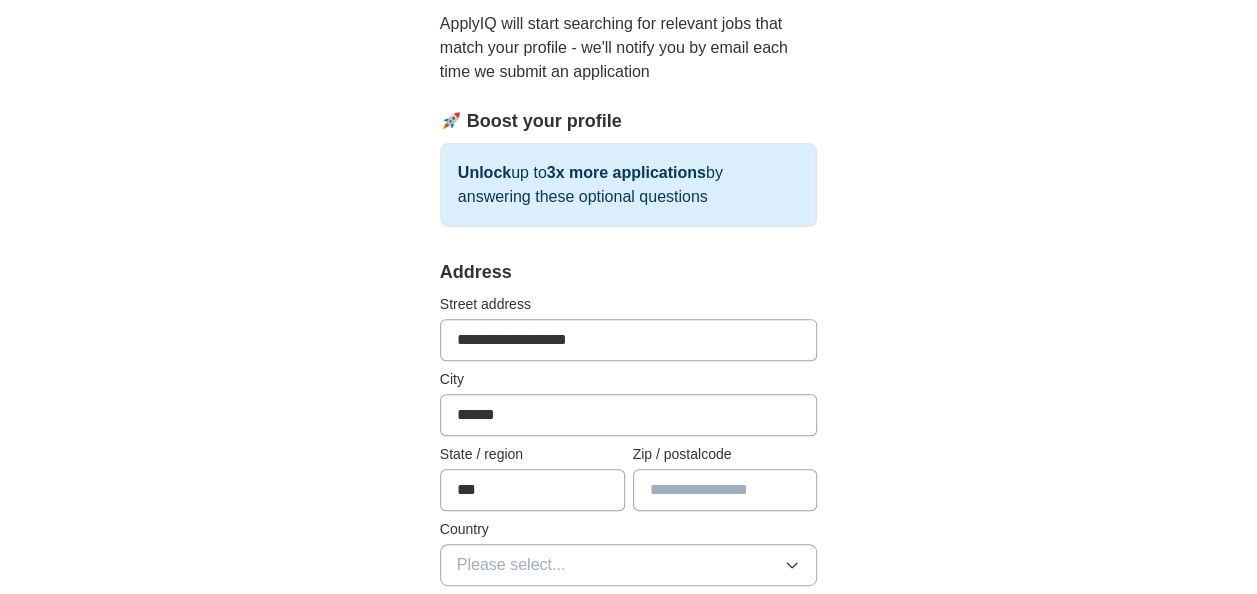 click on "***" at bounding box center (532, 490) 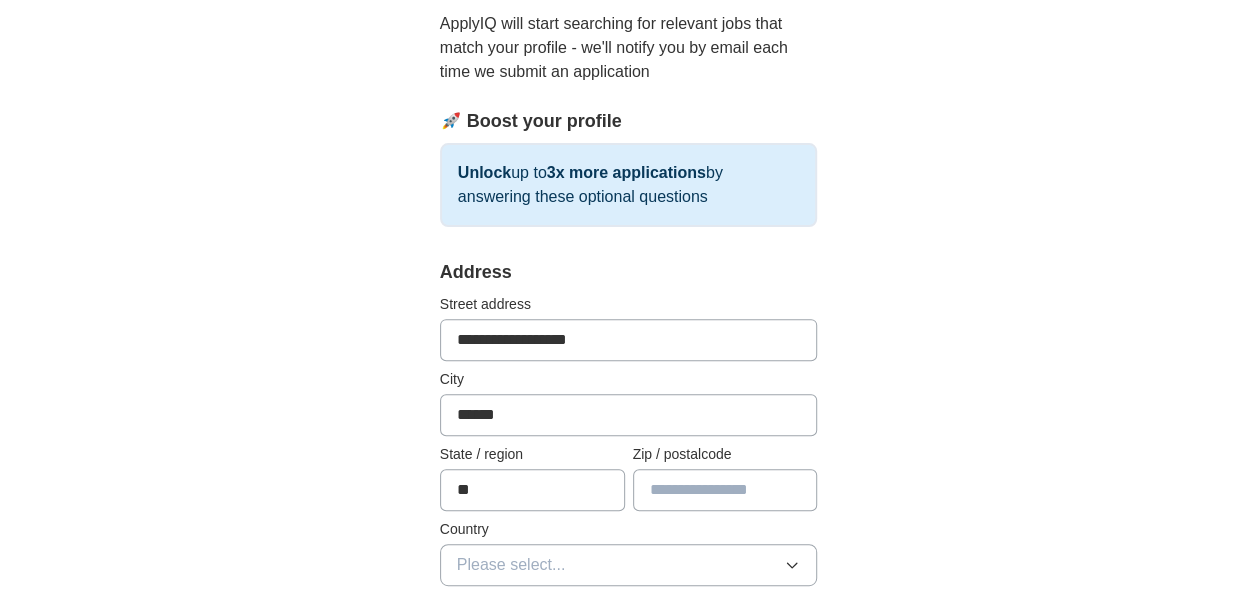 type on "*" 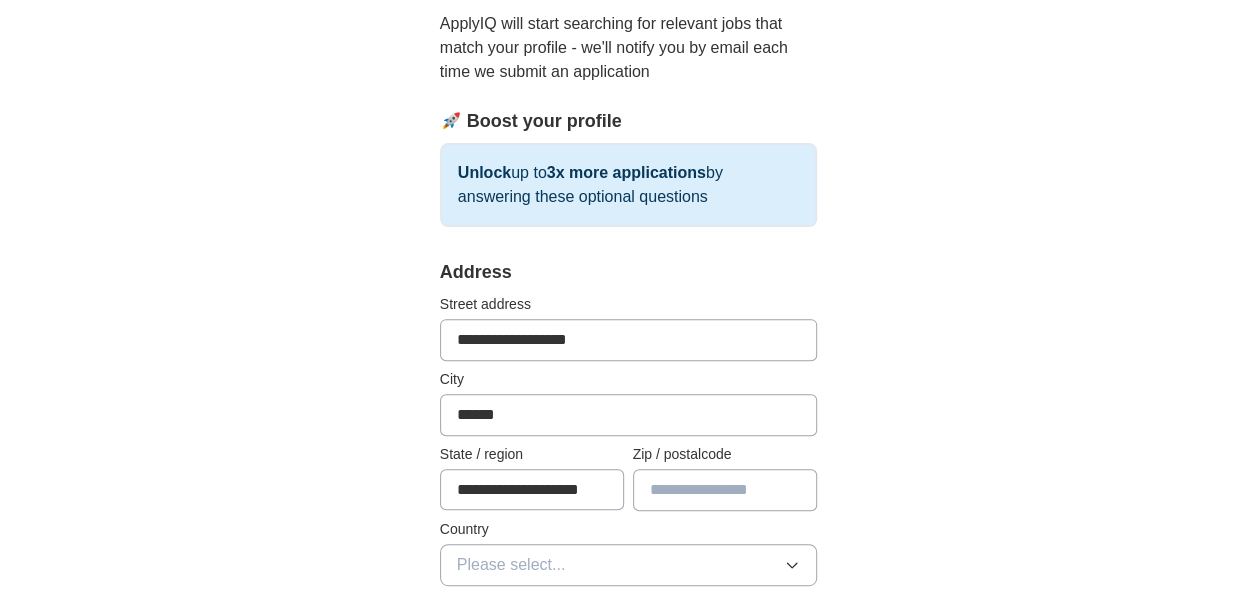 scroll, scrollTop: 0, scrollLeft: 20, axis: horizontal 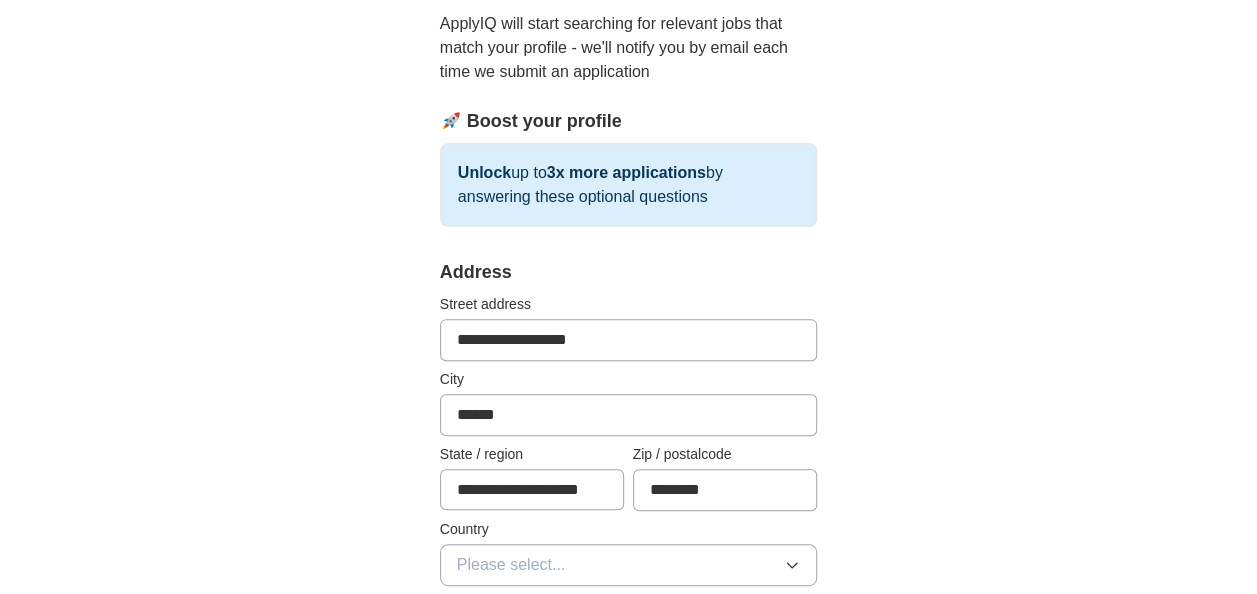 type on "********" 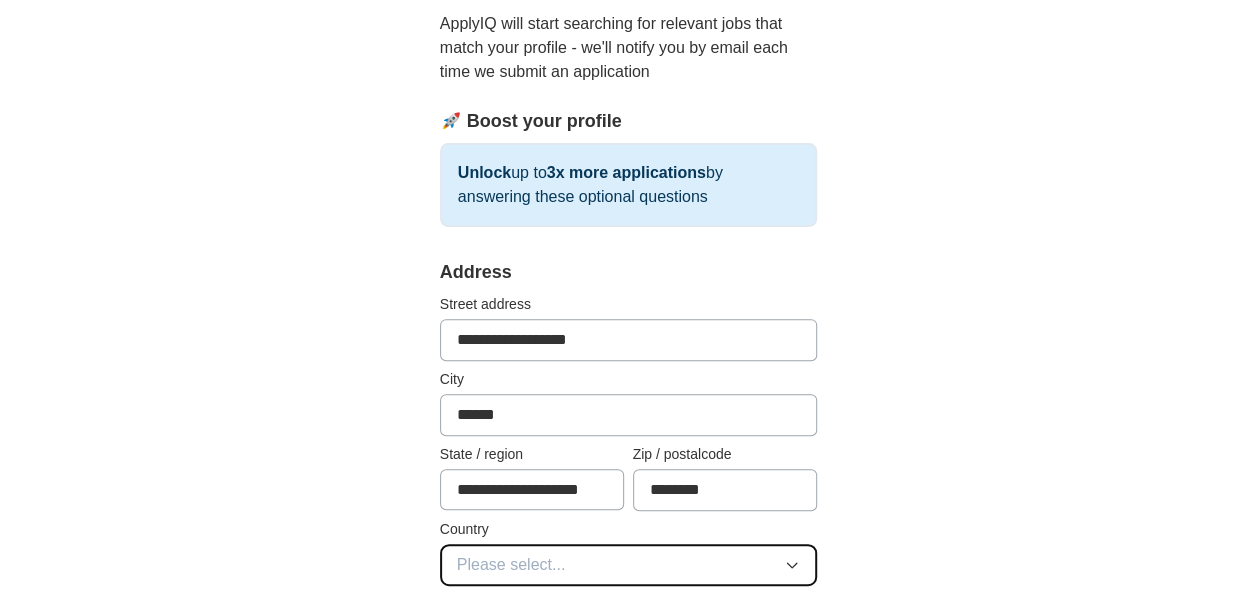 click 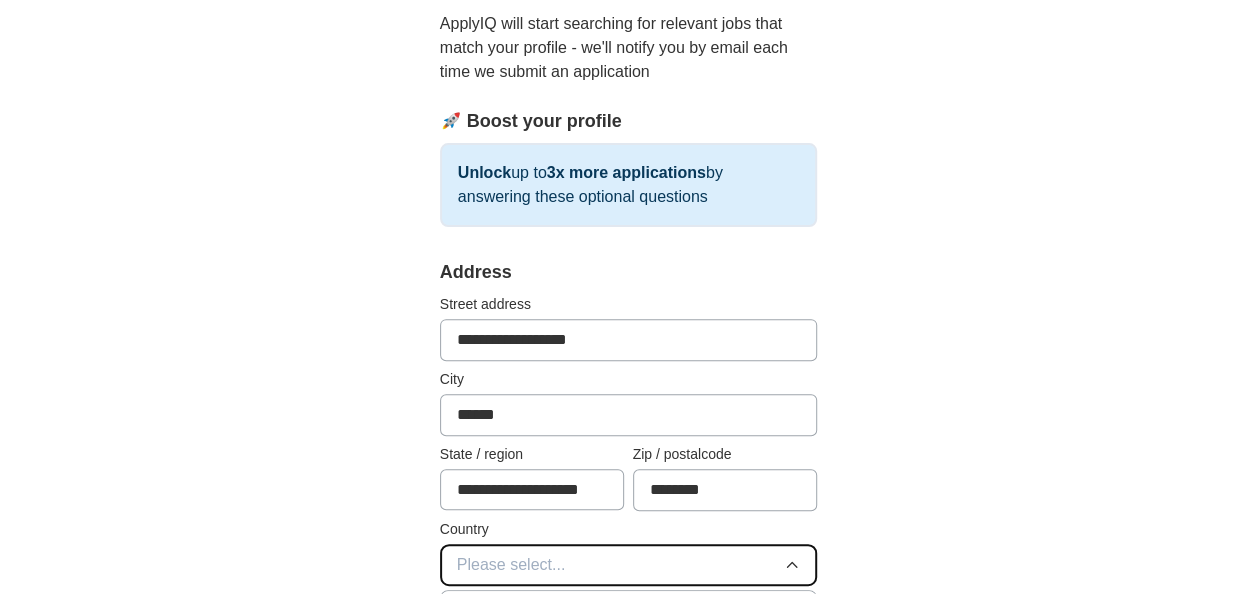 click 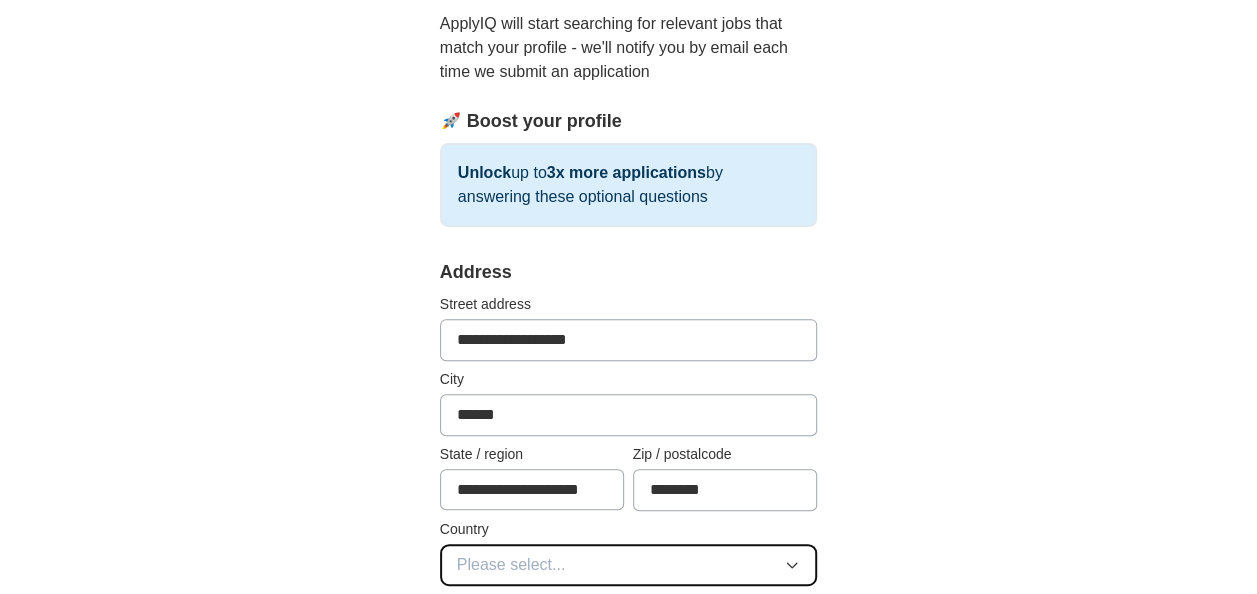 click on "Please select..." at bounding box center (629, 565) 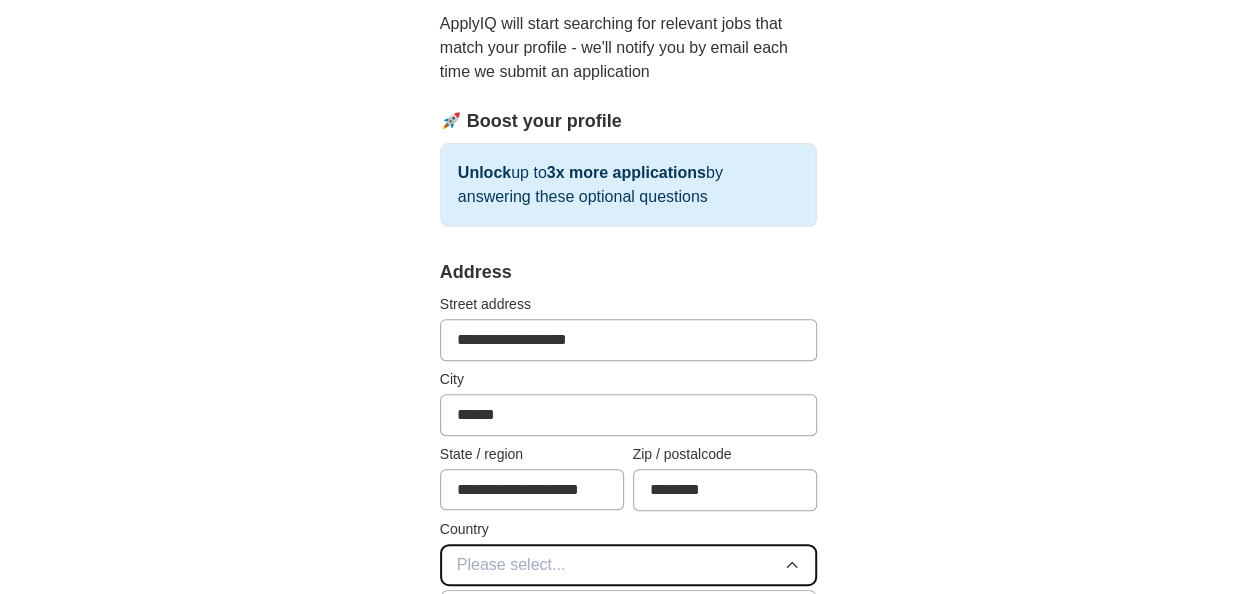 click on "Please select..." at bounding box center [629, 565] 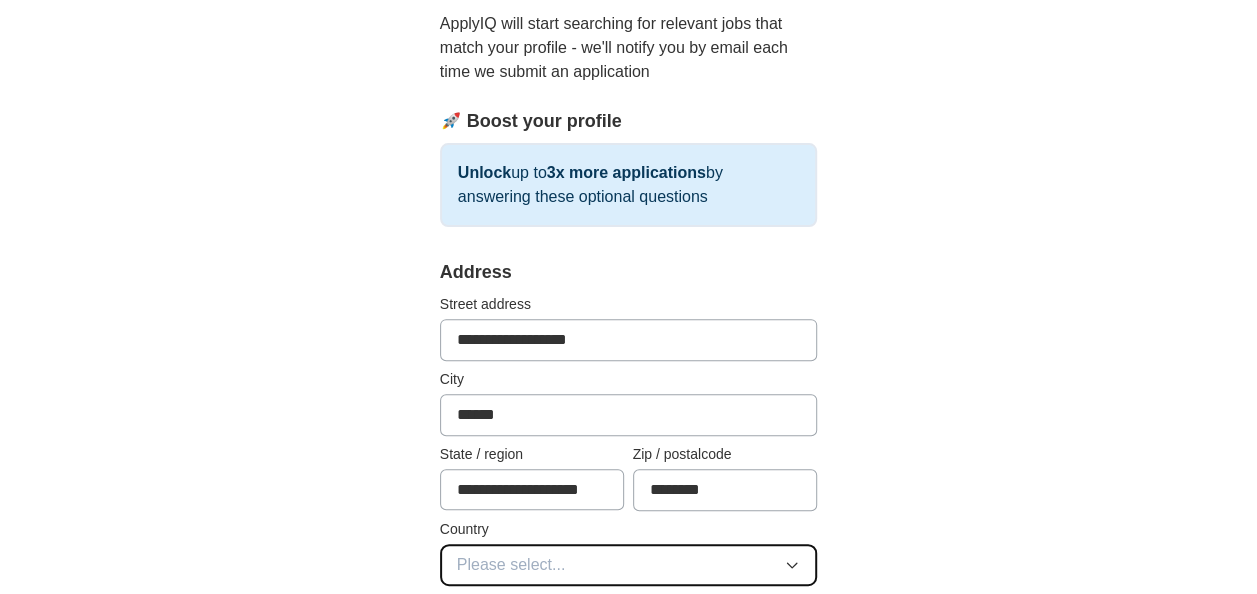 type 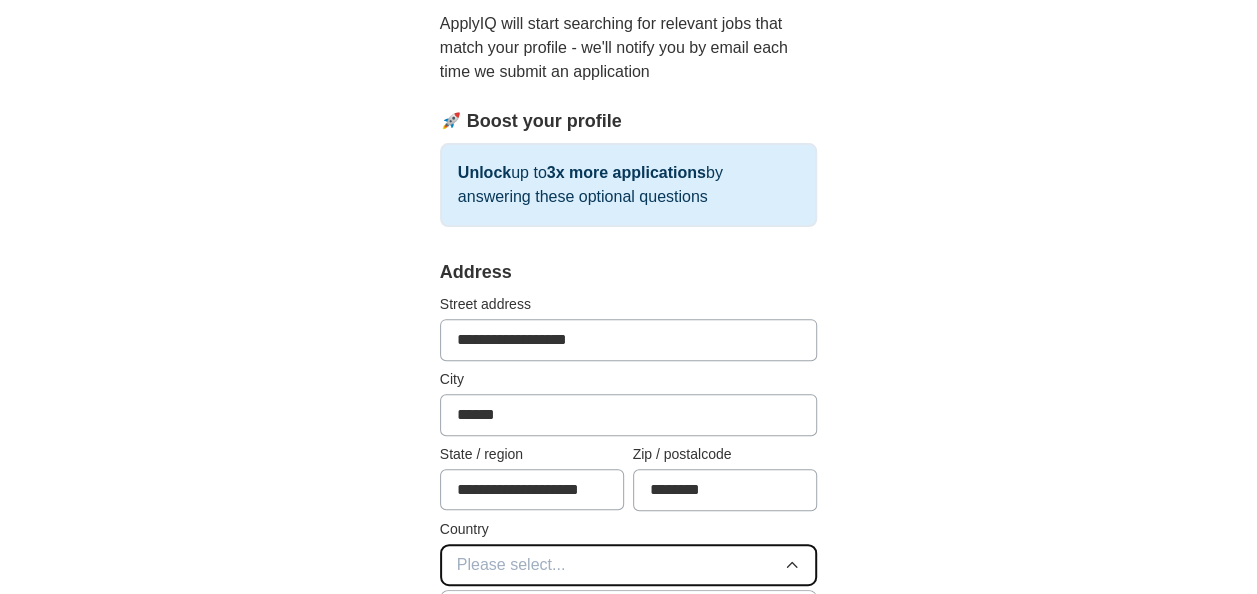 click on "Please select..." at bounding box center (629, 565) 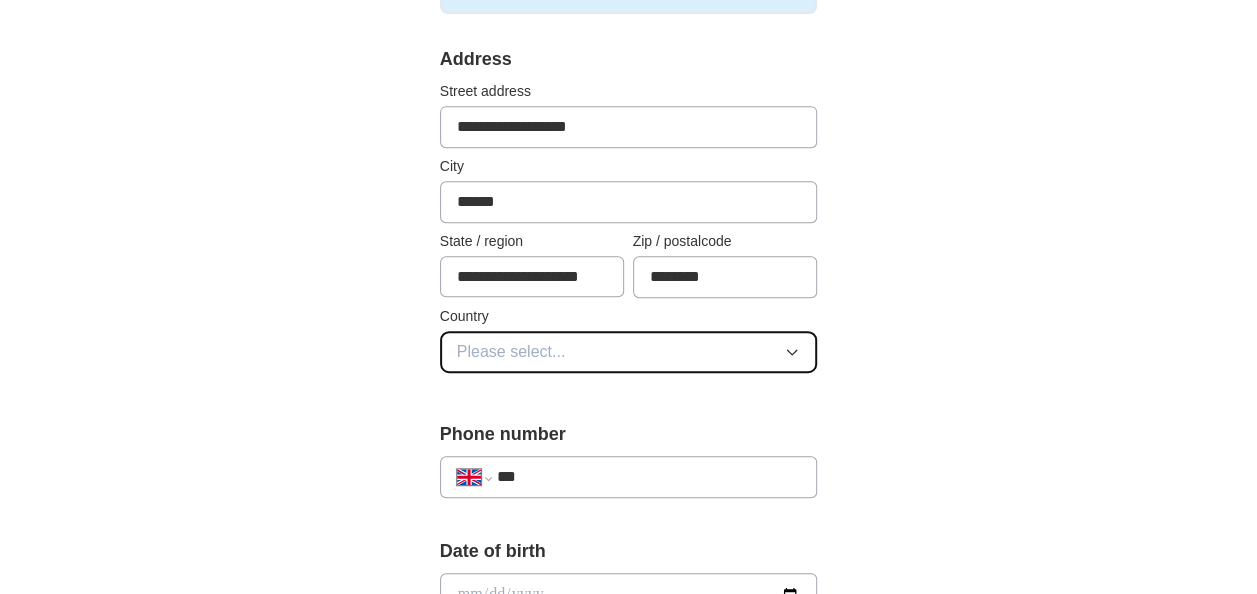 scroll, scrollTop: 436, scrollLeft: 0, axis: vertical 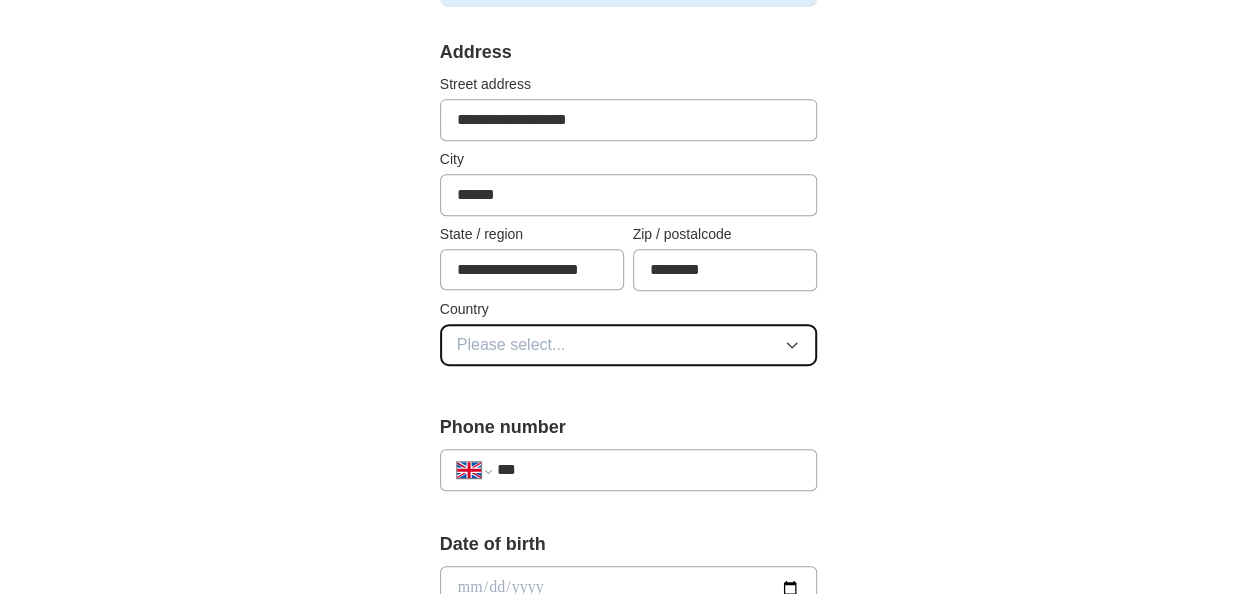 click 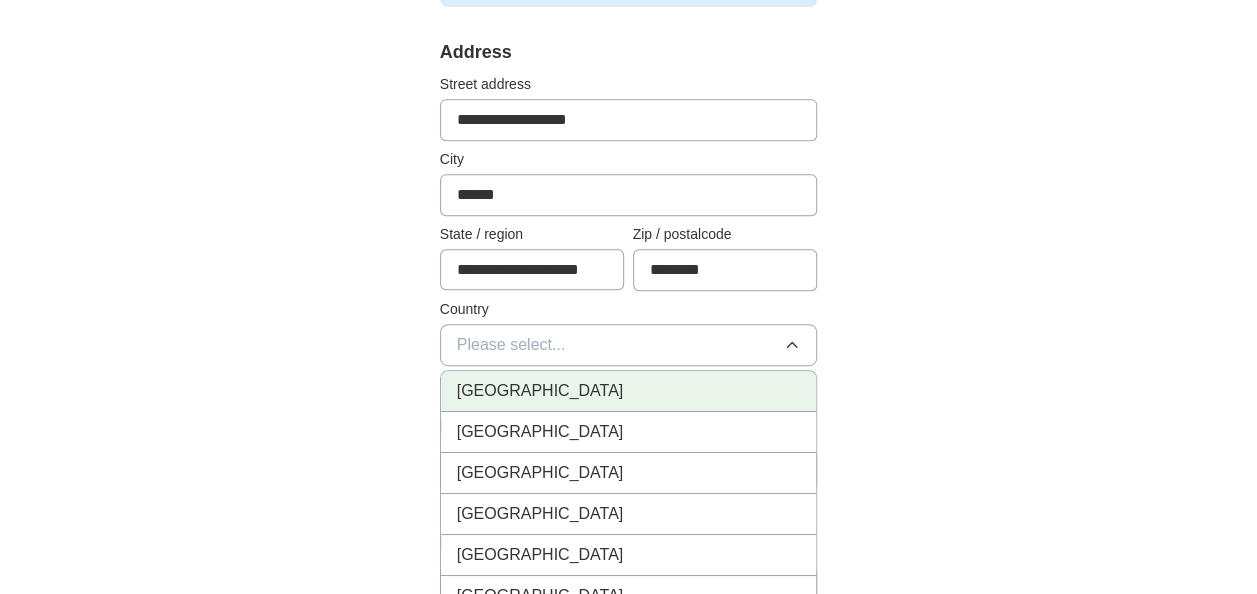 click on "[GEOGRAPHIC_DATA]" at bounding box center [629, 391] 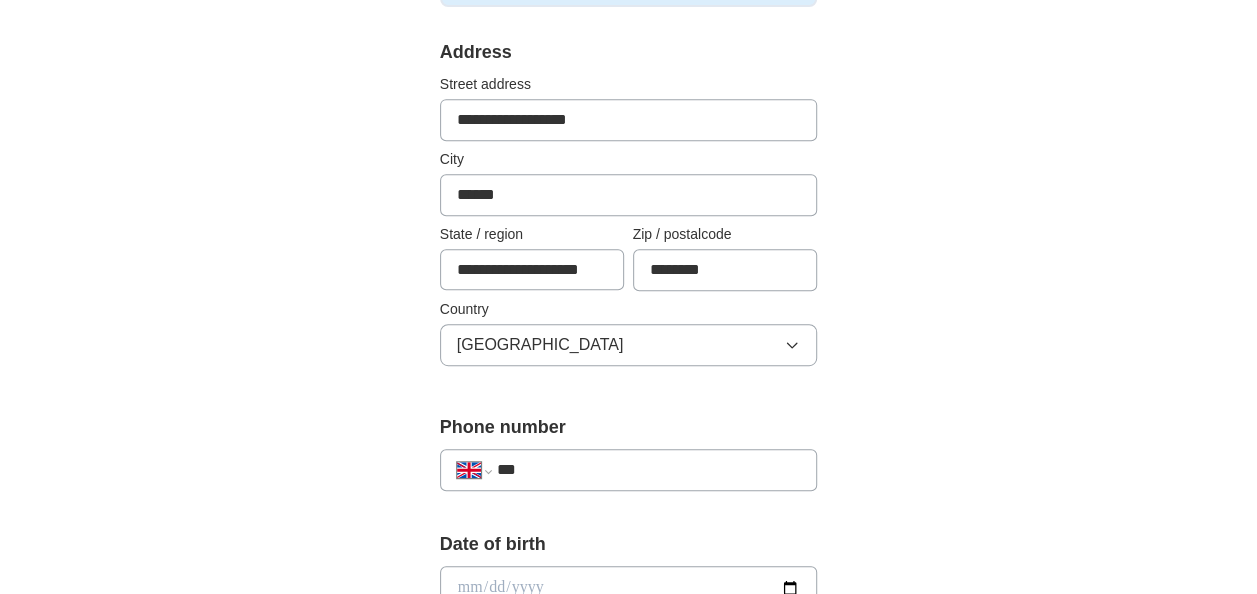 click on "***" at bounding box center (649, 470) 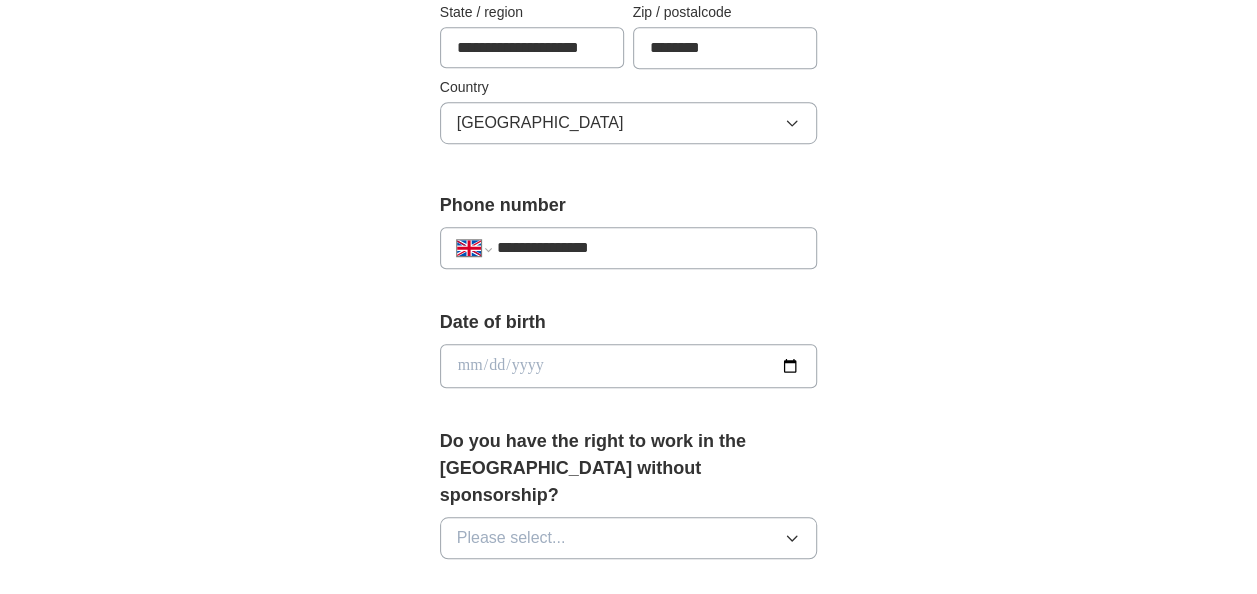 scroll, scrollTop: 663, scrollLeft: 0, axis: vertical 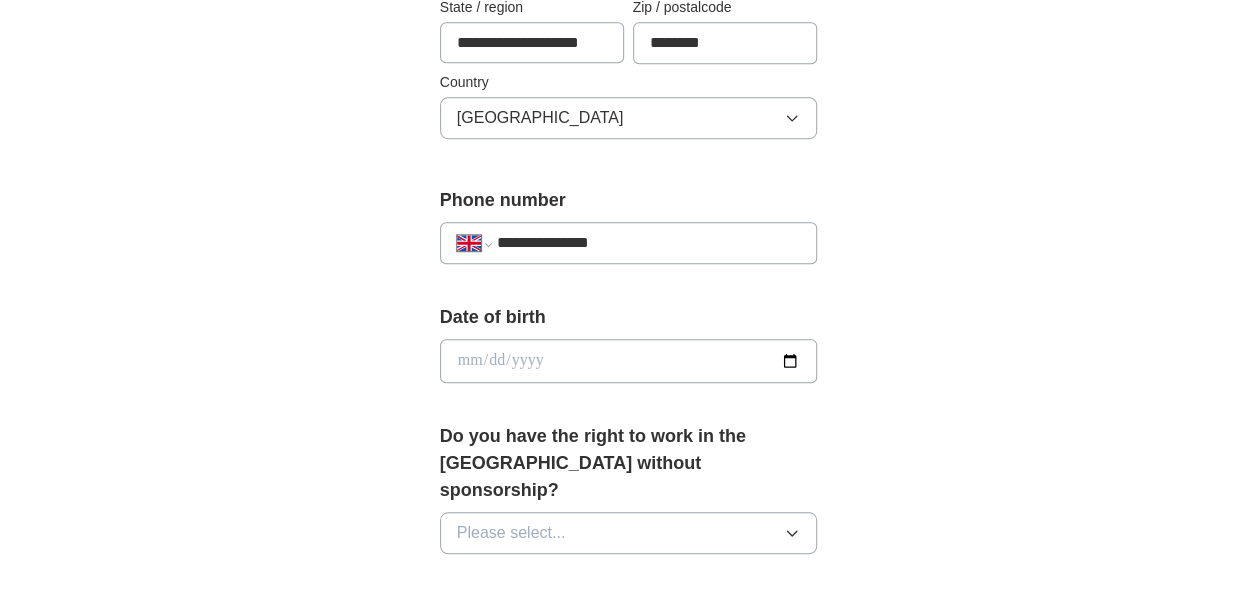 click at bounding box center (629, 361) 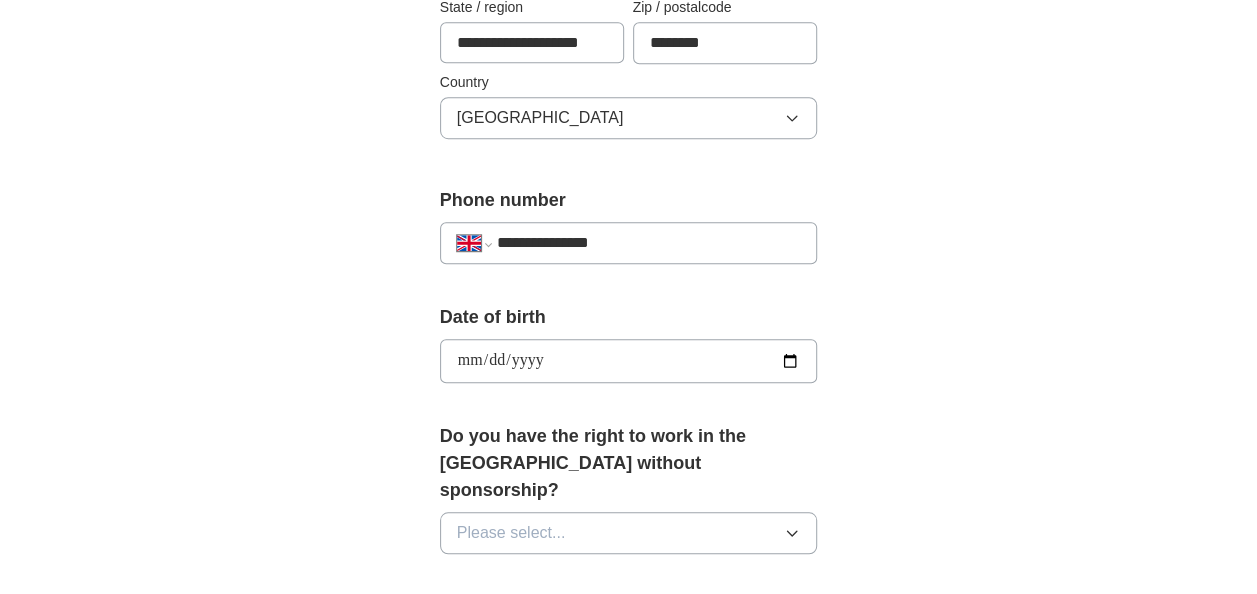 type on "**********" 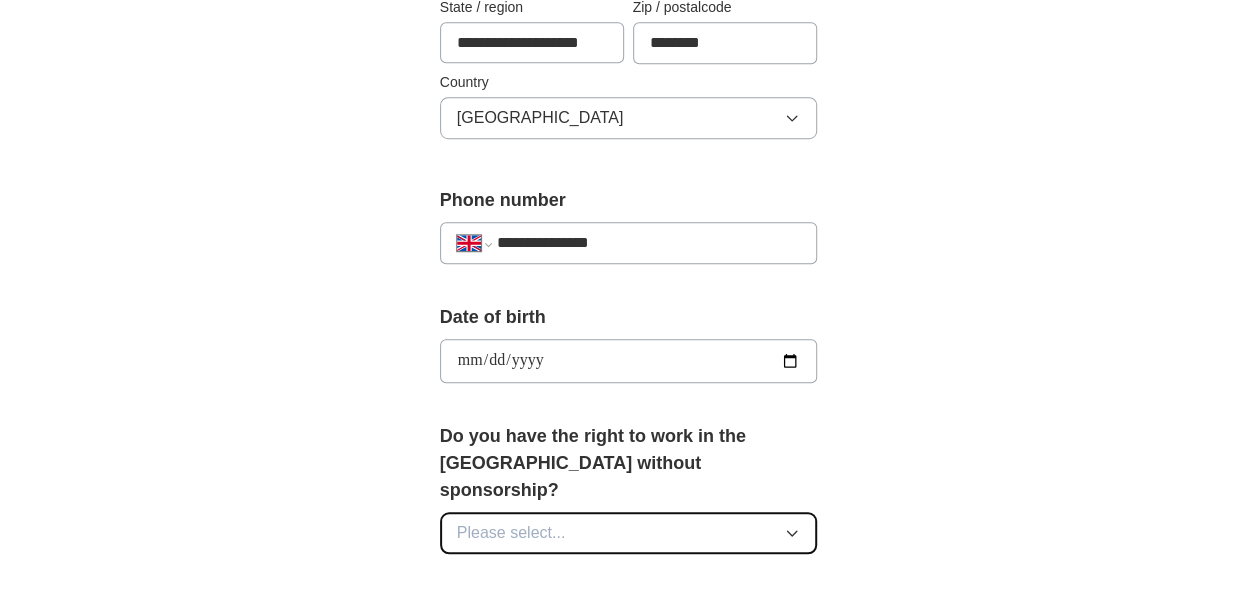 click 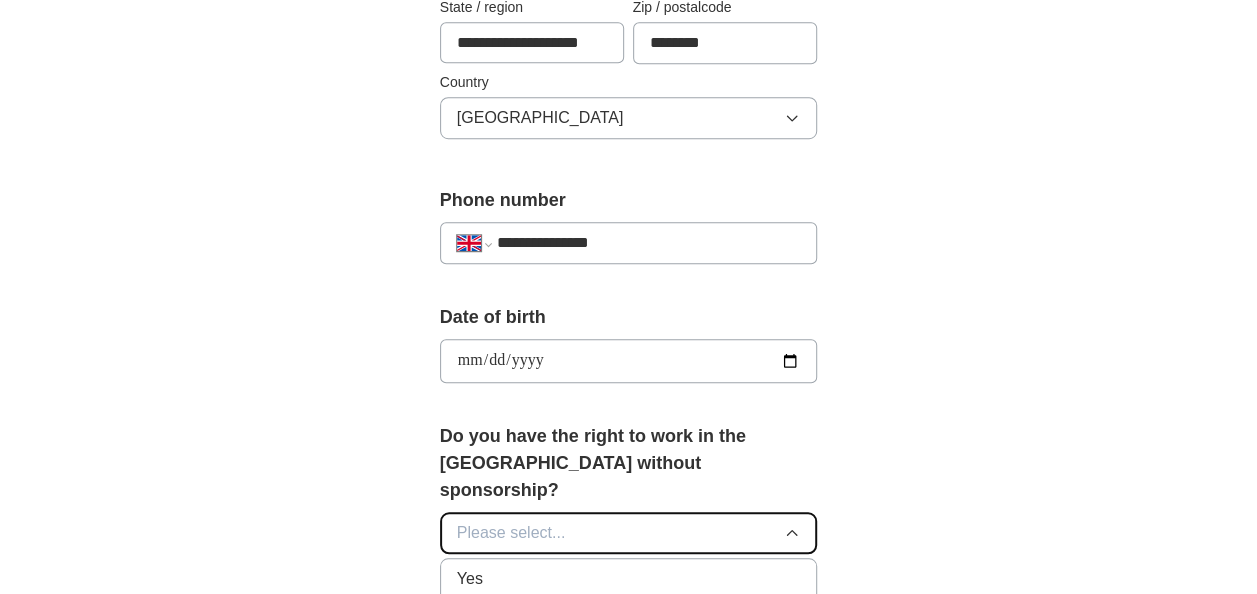 click 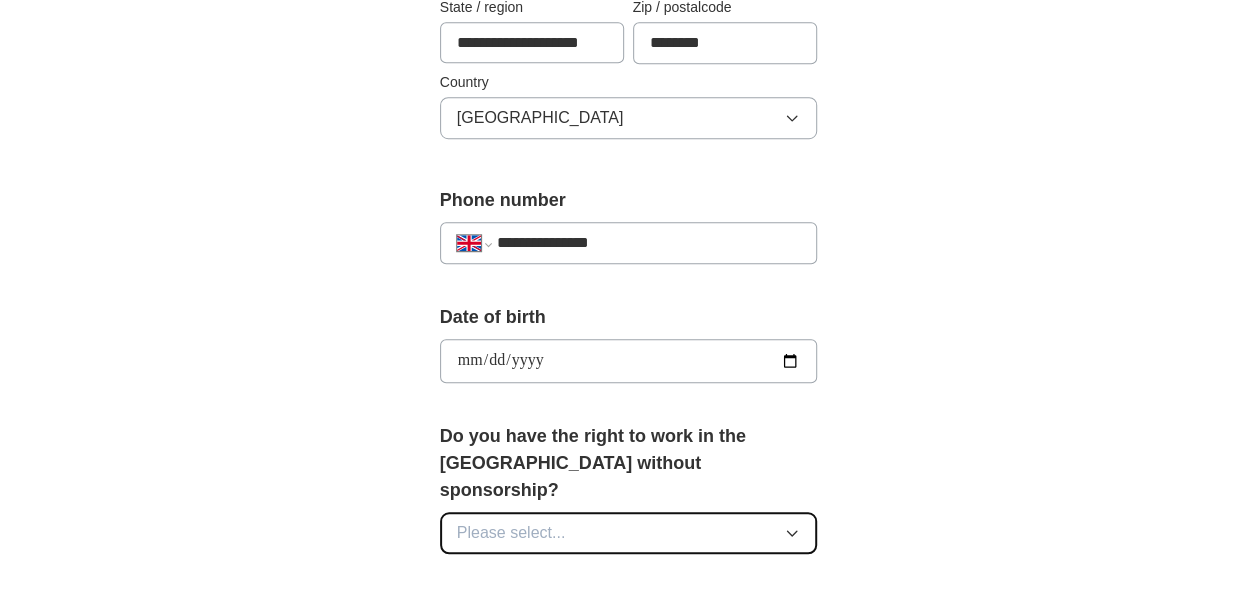 click 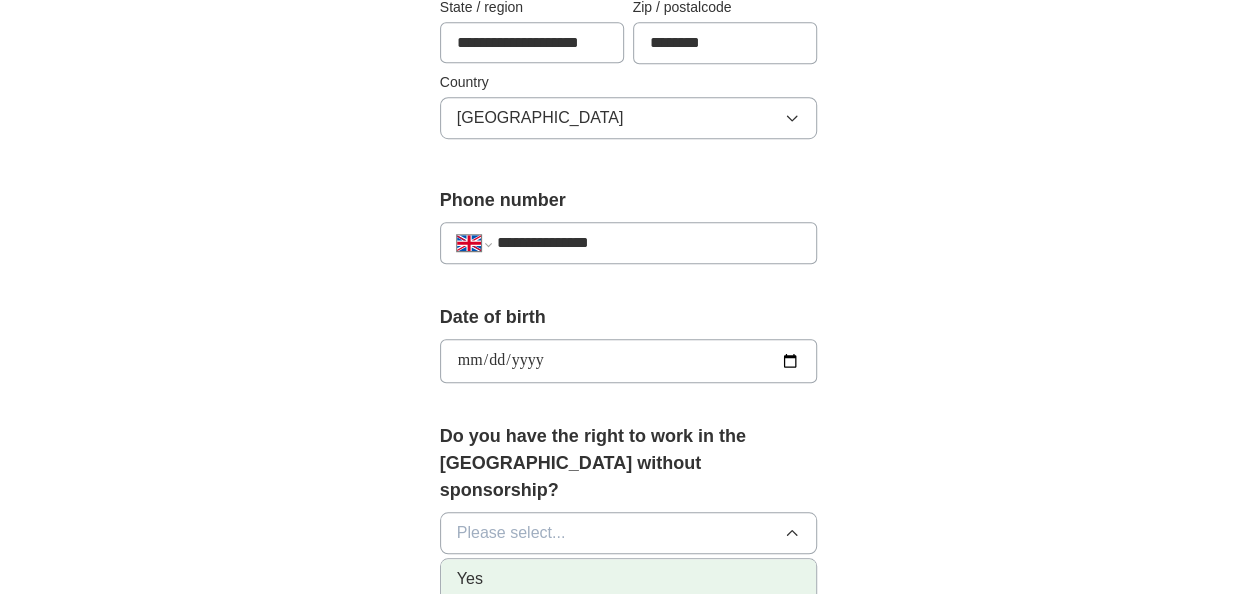 click on "Yes" at bounding box center [629, 579] 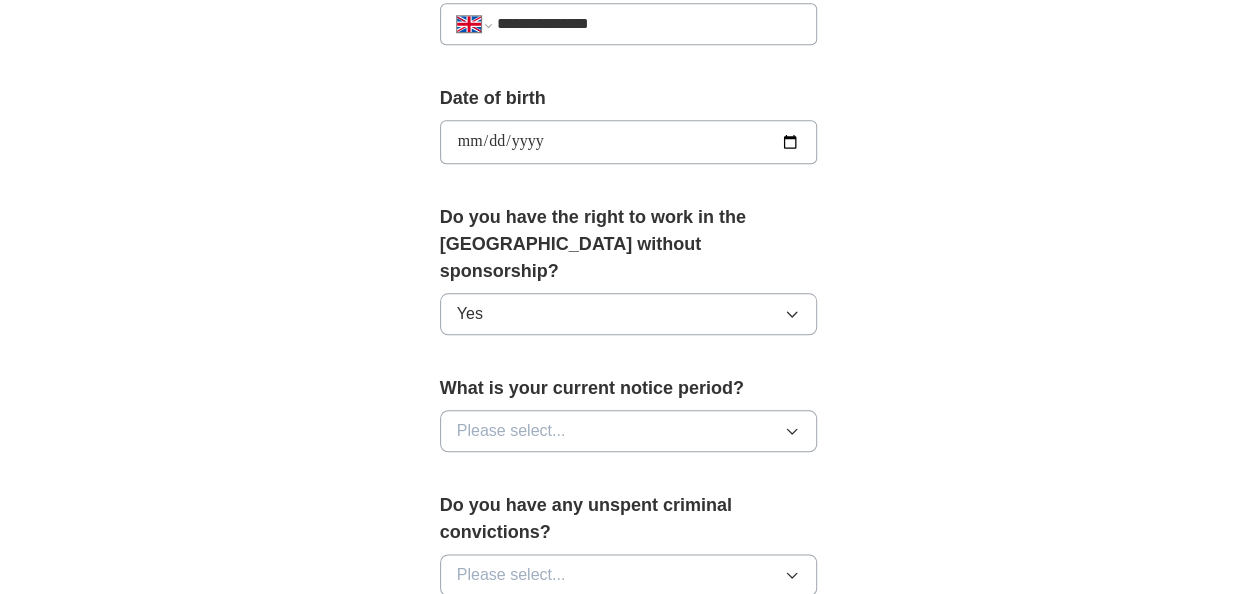 scroll, scrollTop: 882, scrollLeft: 0, axis: vertical 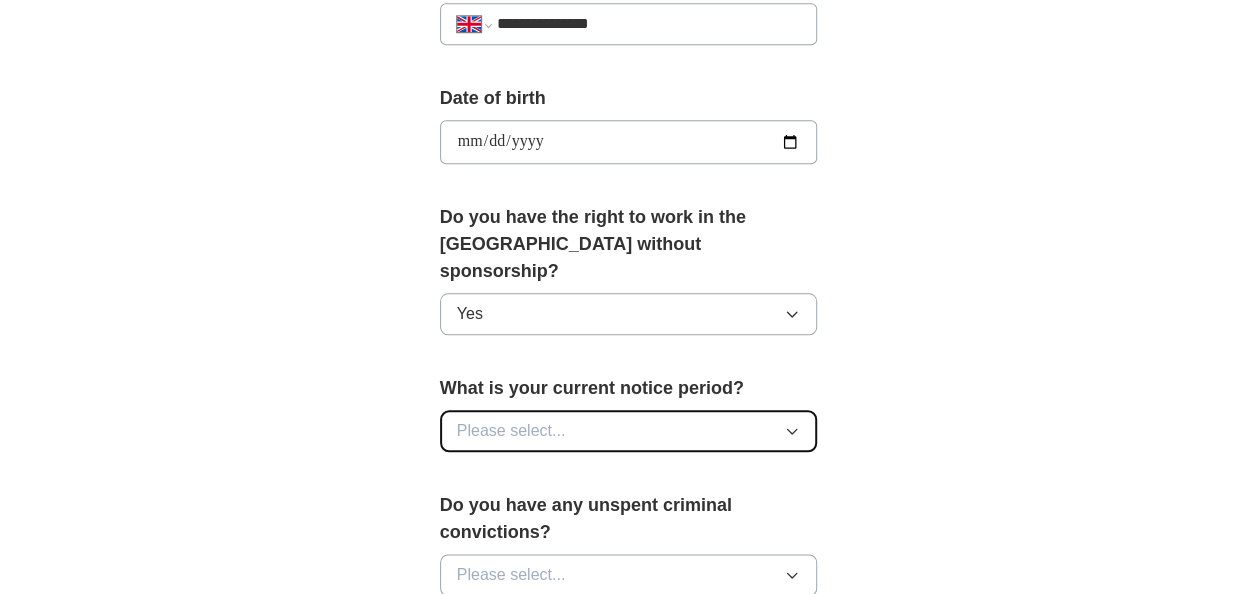 click 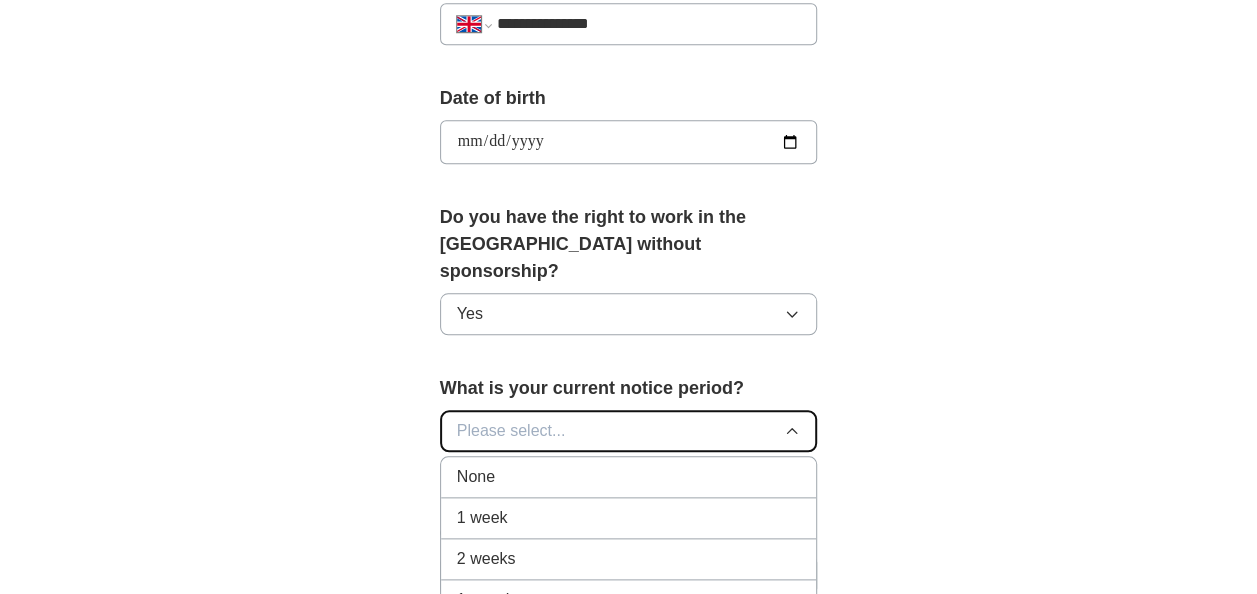 type 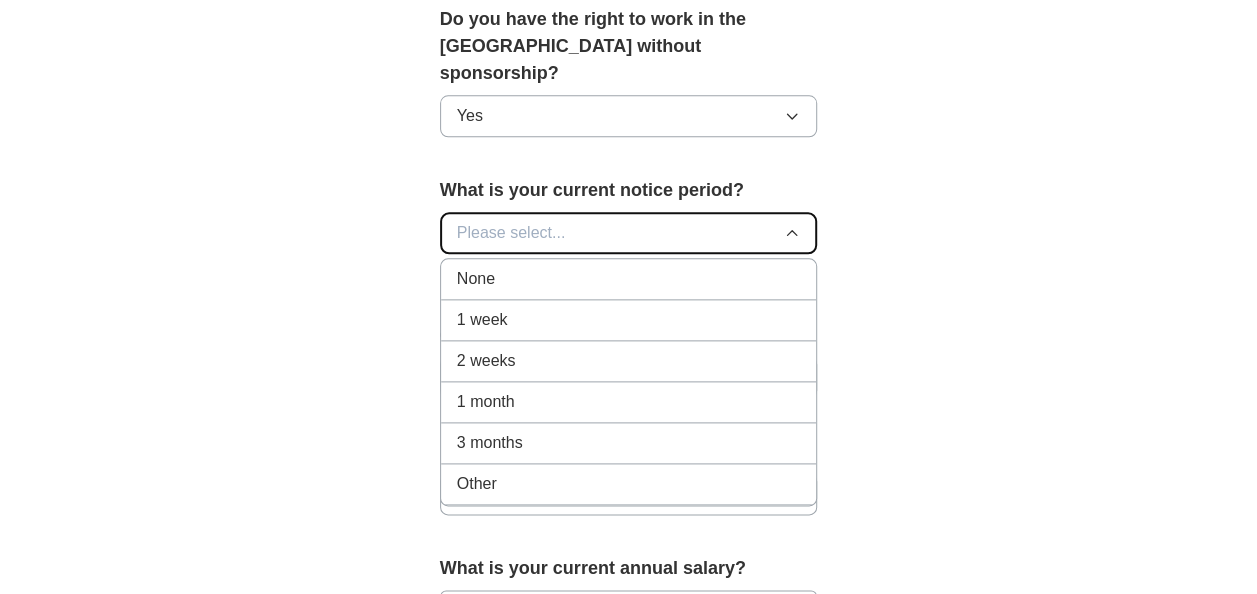 scroll, scrollTop: 1082, scrollLeft: 0, axis: vertical 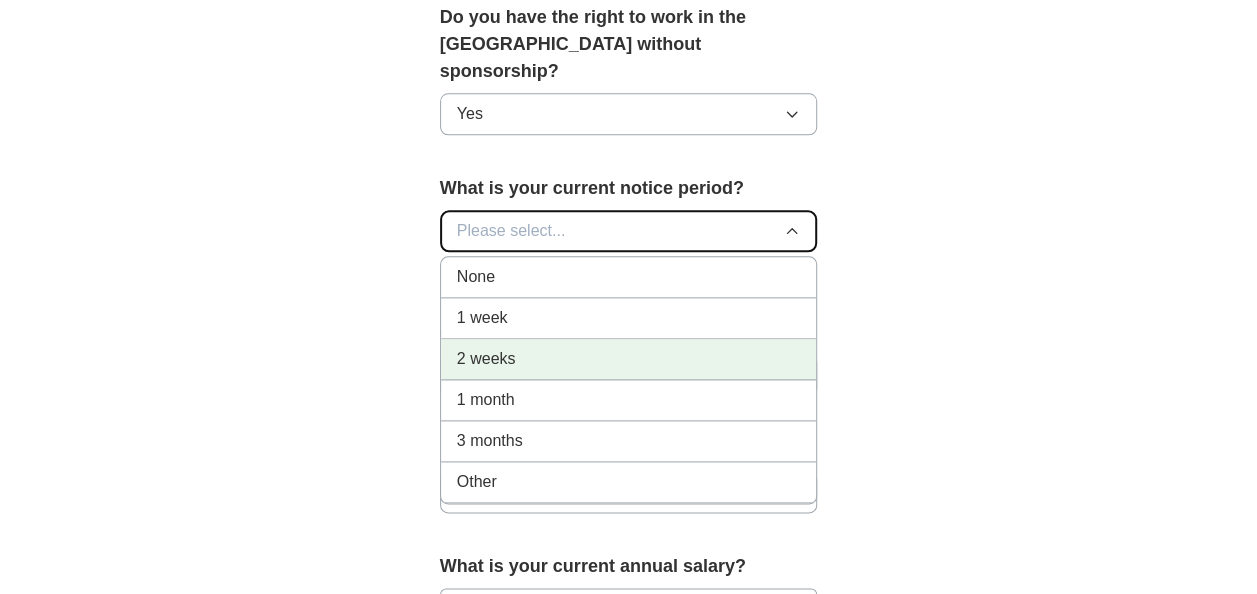 click on "2 weeks" at bounding box center (486, 359) 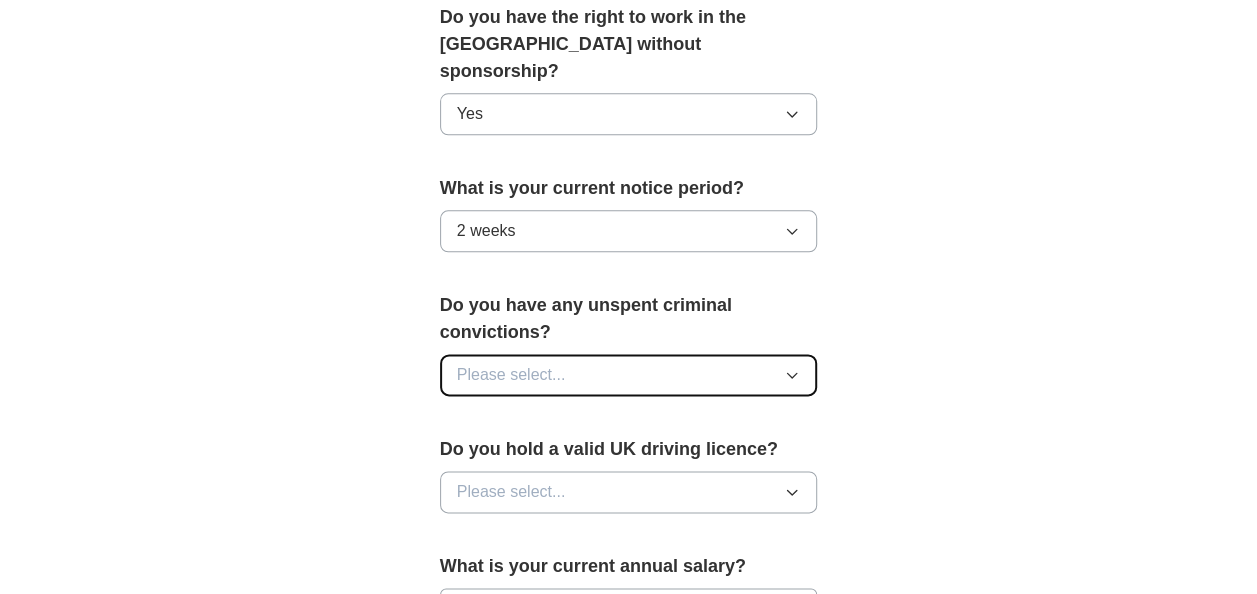 click on "Please select..." at bounding box center [629, 375] 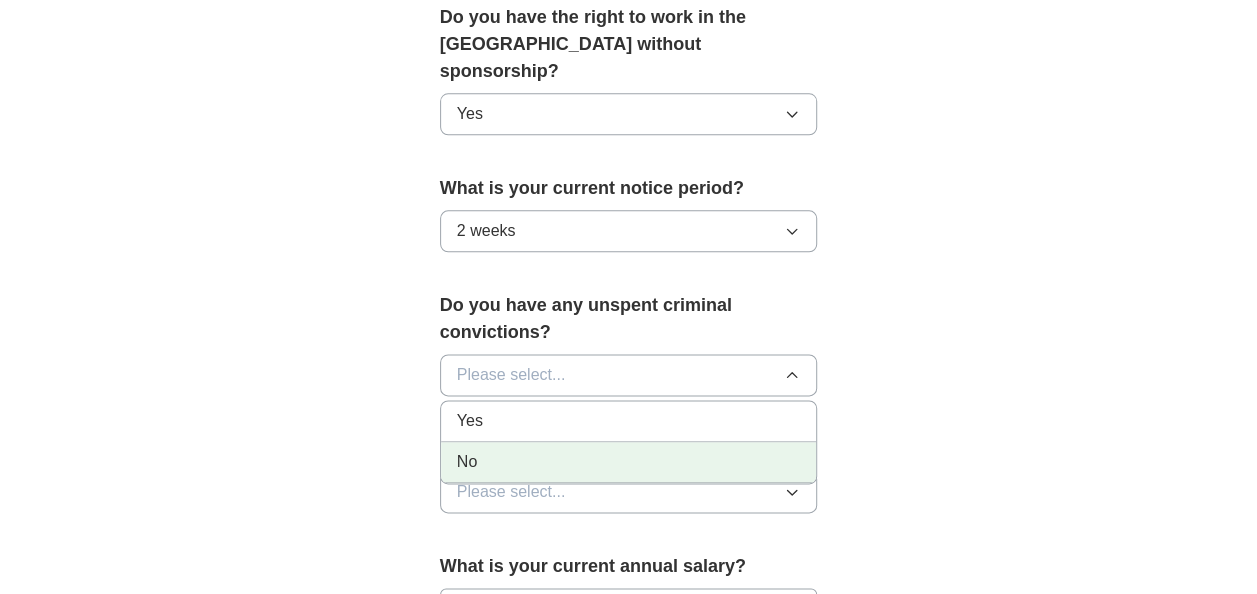 click on "No" at bounding box center (629, 462) 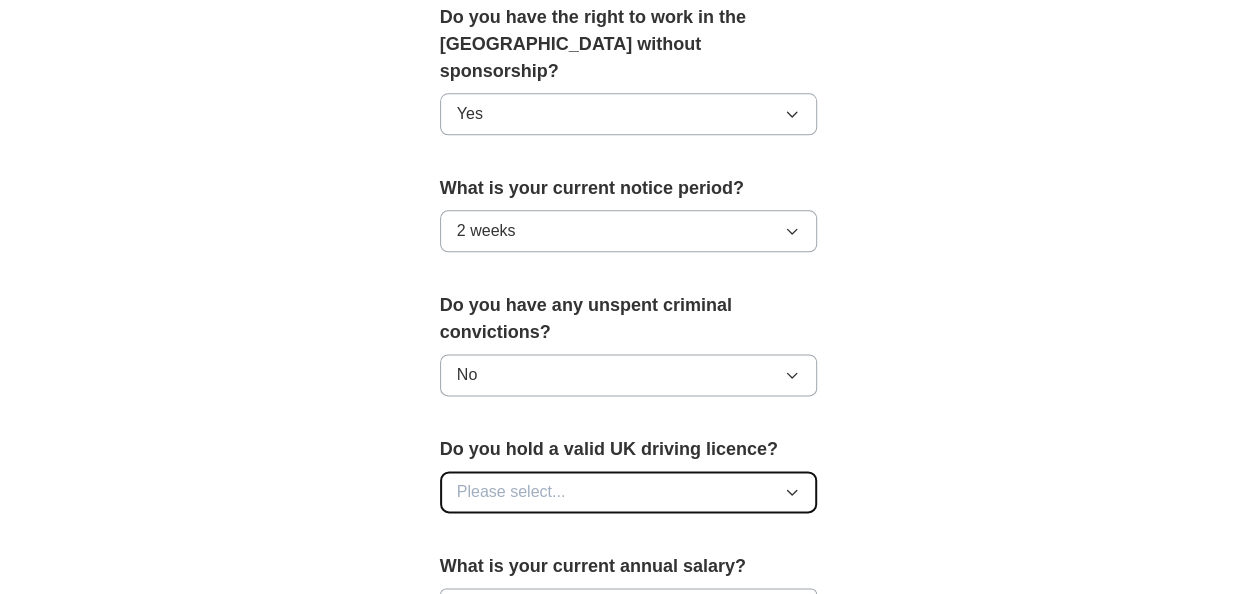 click 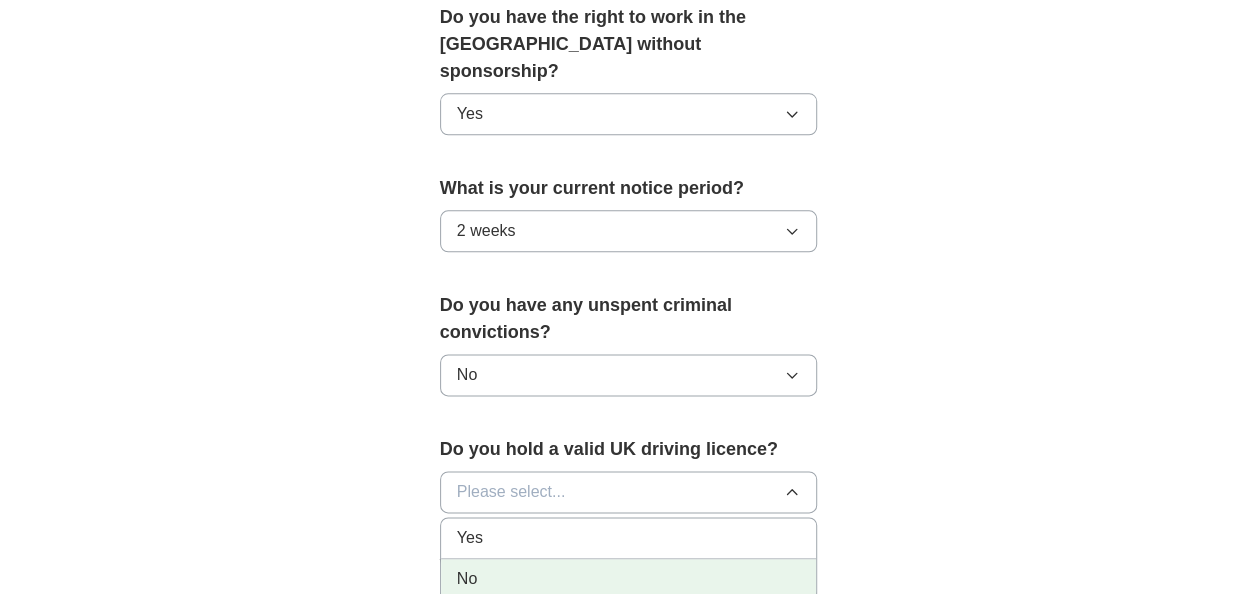 click on "No" at bounding box center [629, 579] 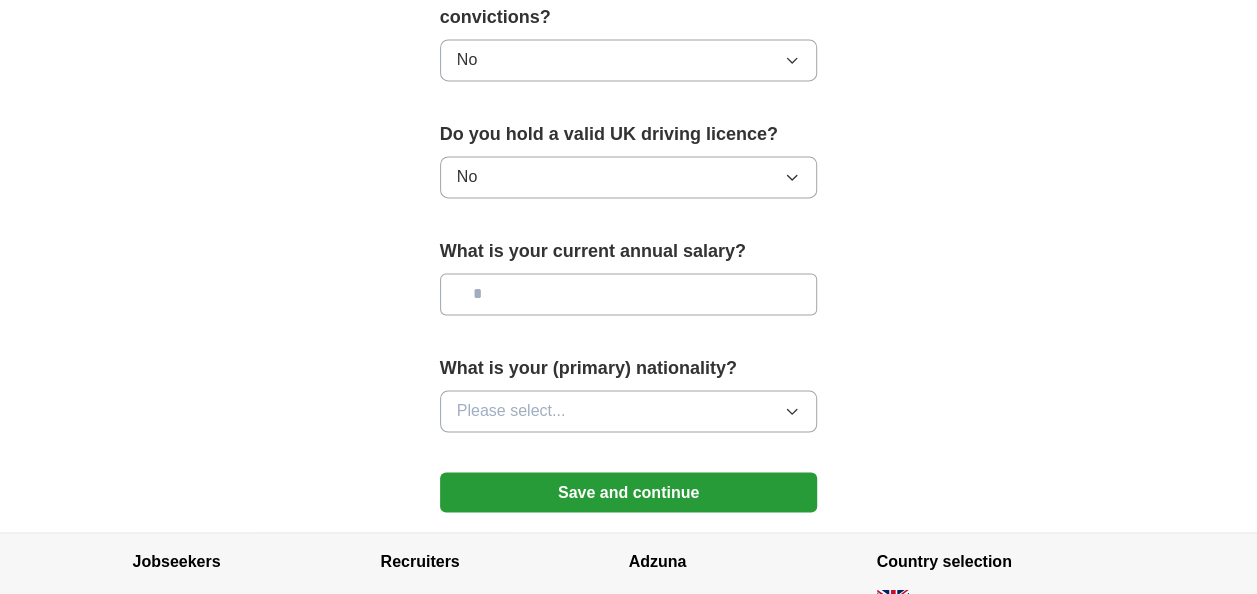 scroll, scrollTop: 1402, scrollLeft: 0, axis: vertical 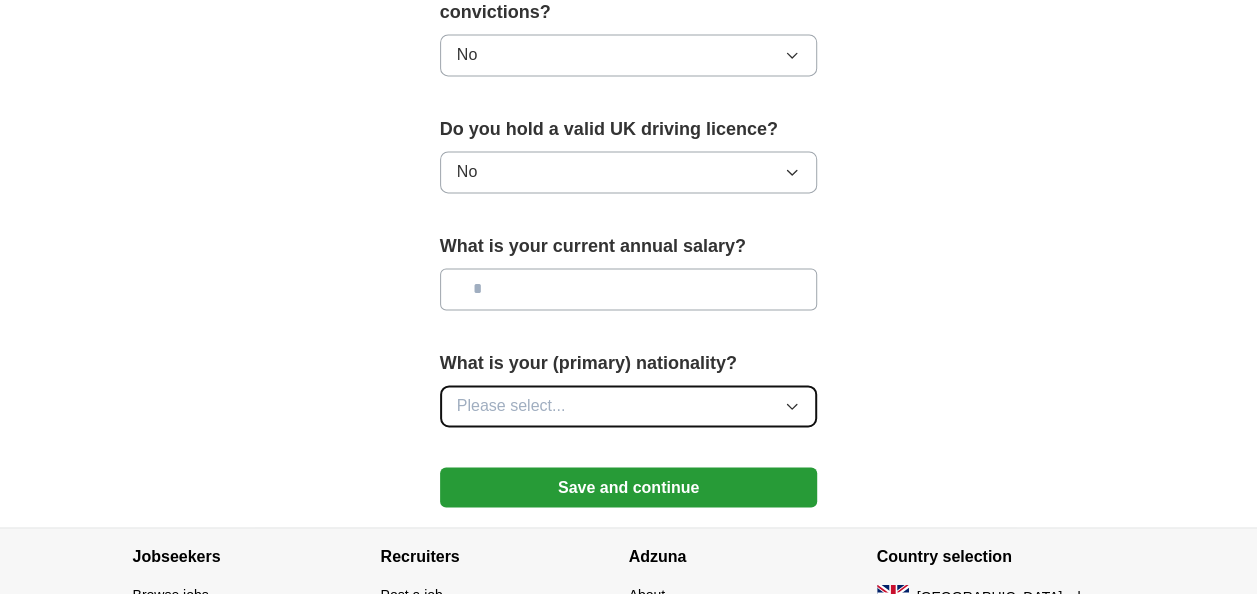 click on "Please select..." at bounding box center (511, 406) 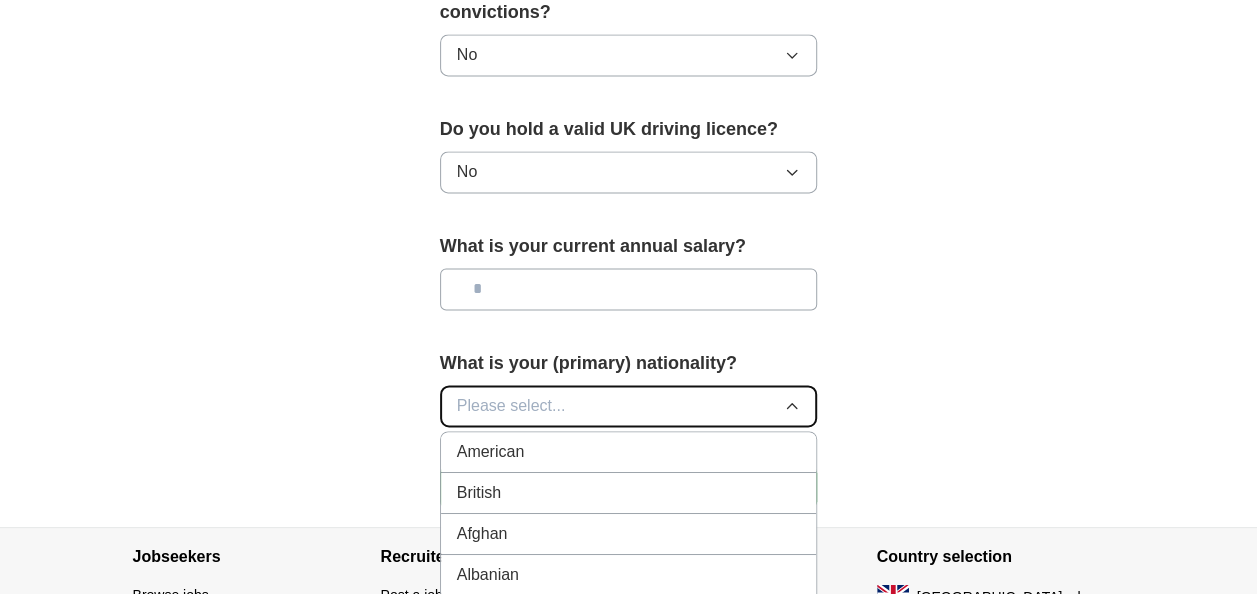 type 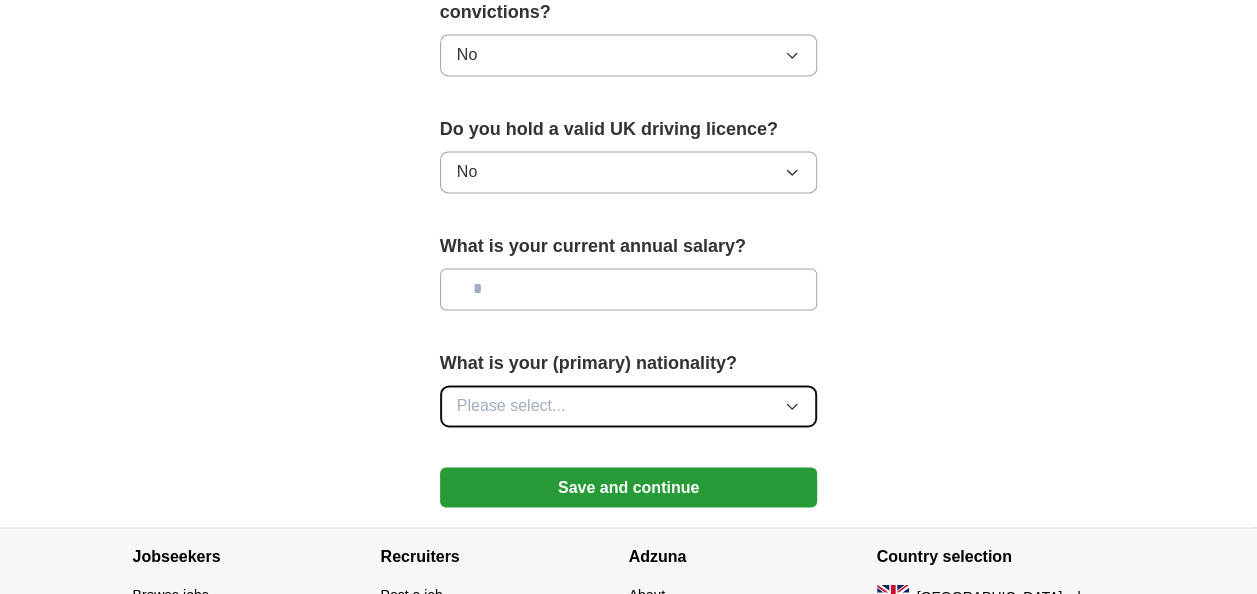 click on "Please select..." at bounding box center (629, 406) 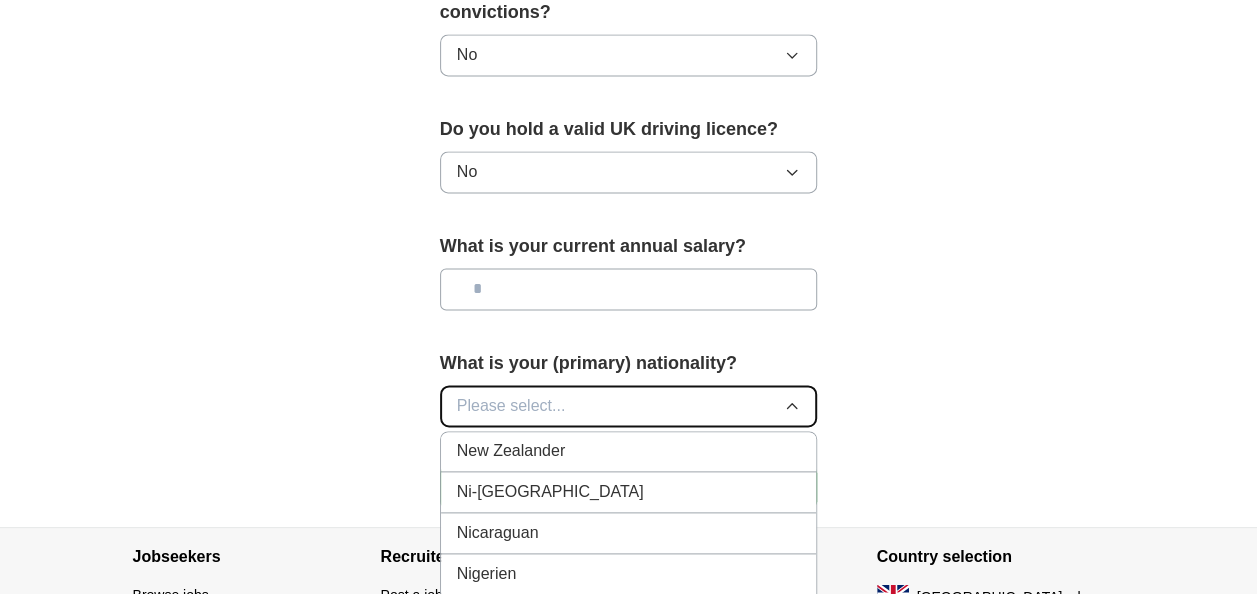 scroll, scrollTop: 5173, scrollLeft: 0, axis: vertical 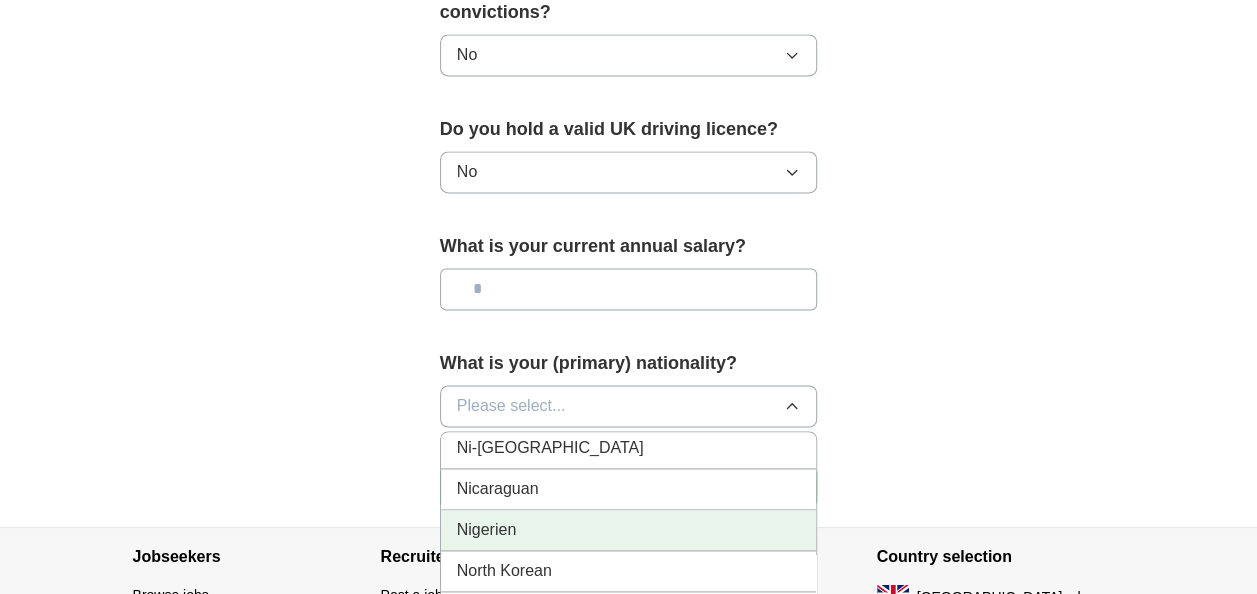 click on "Nigerien" at bounding box center [629, 530] 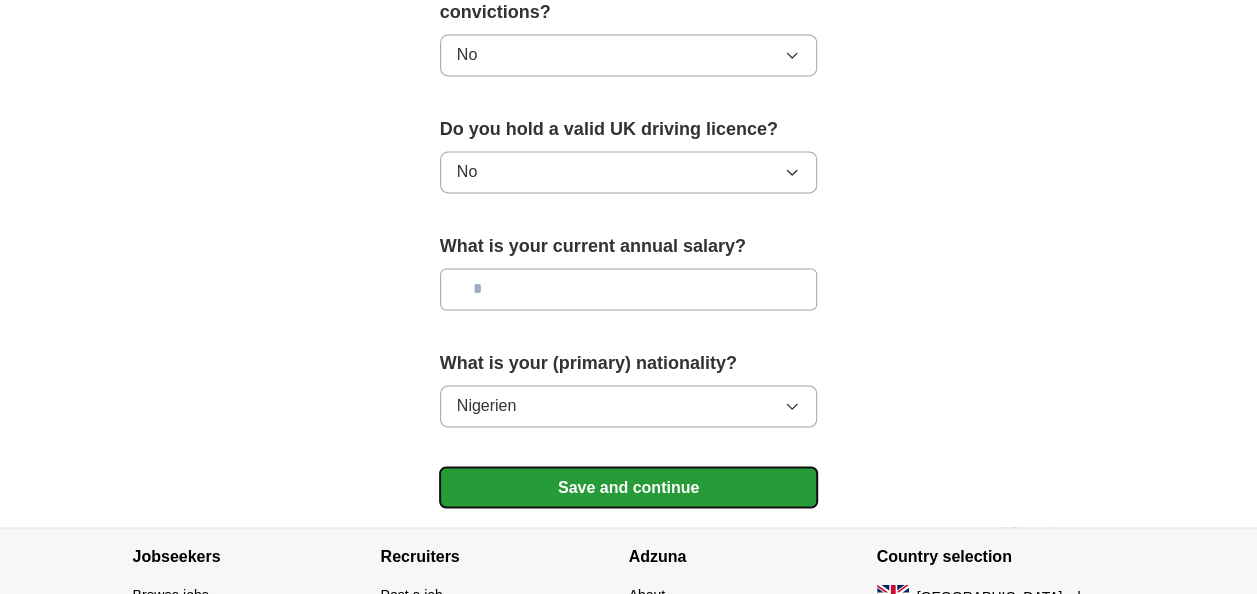 click on "Save and continue" at bounding box center (629, 487) 